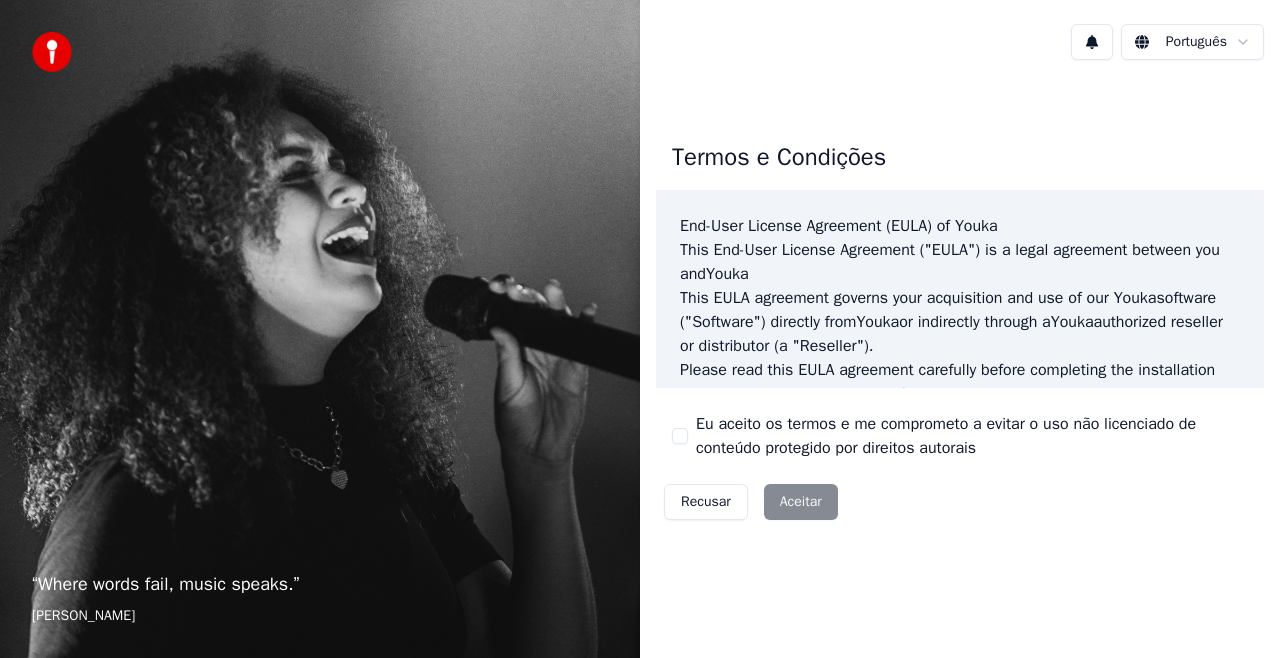 scroll, scrollTop: 0, scrollLeft: 0, axis: both 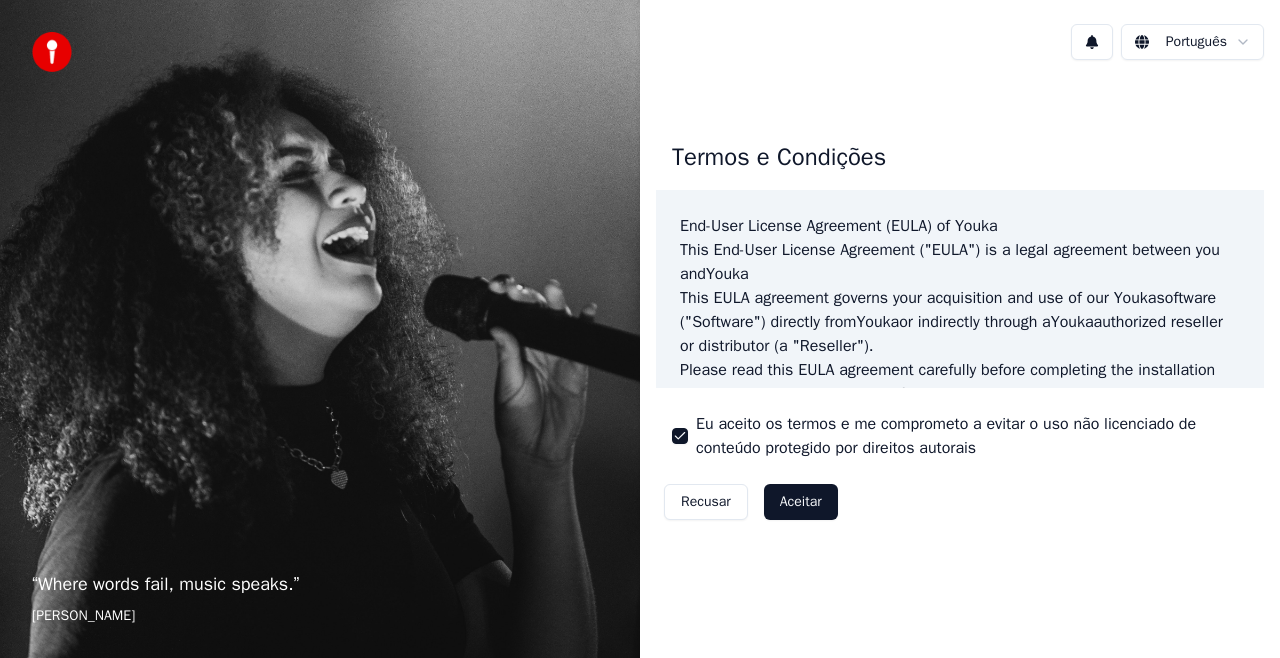 click on "Aceitar" at bounding box center (801, 502) 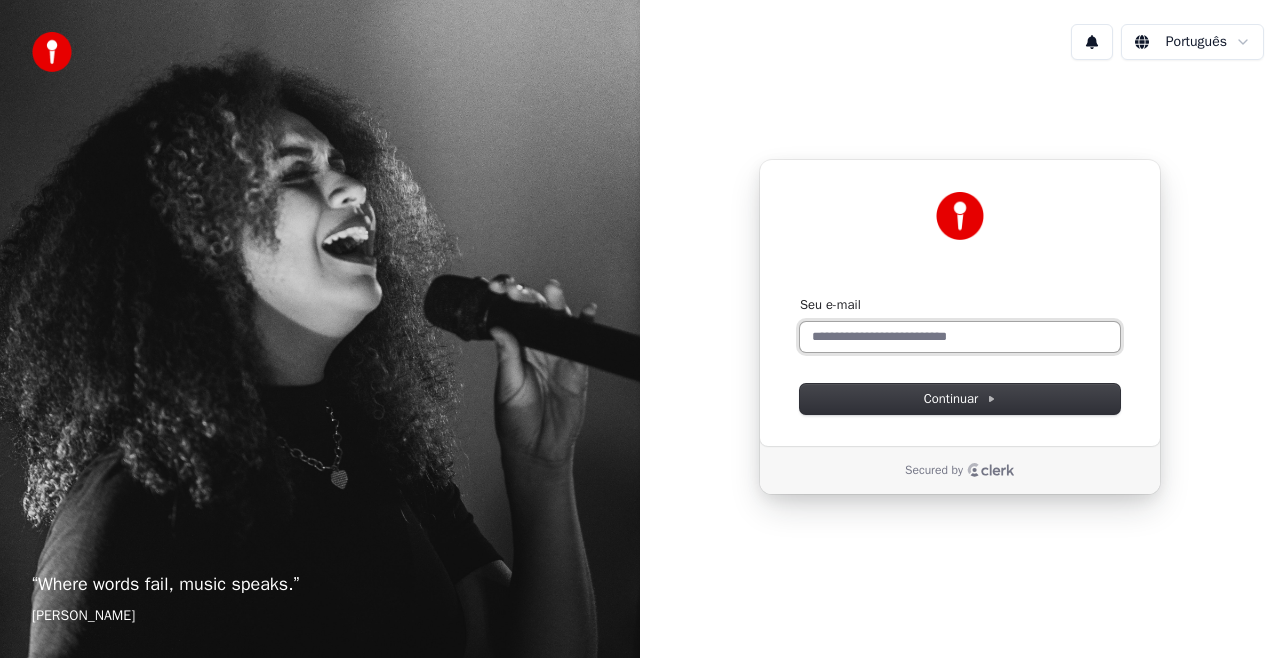 click on "Seu e-mail" at bounding box center (960, 337) 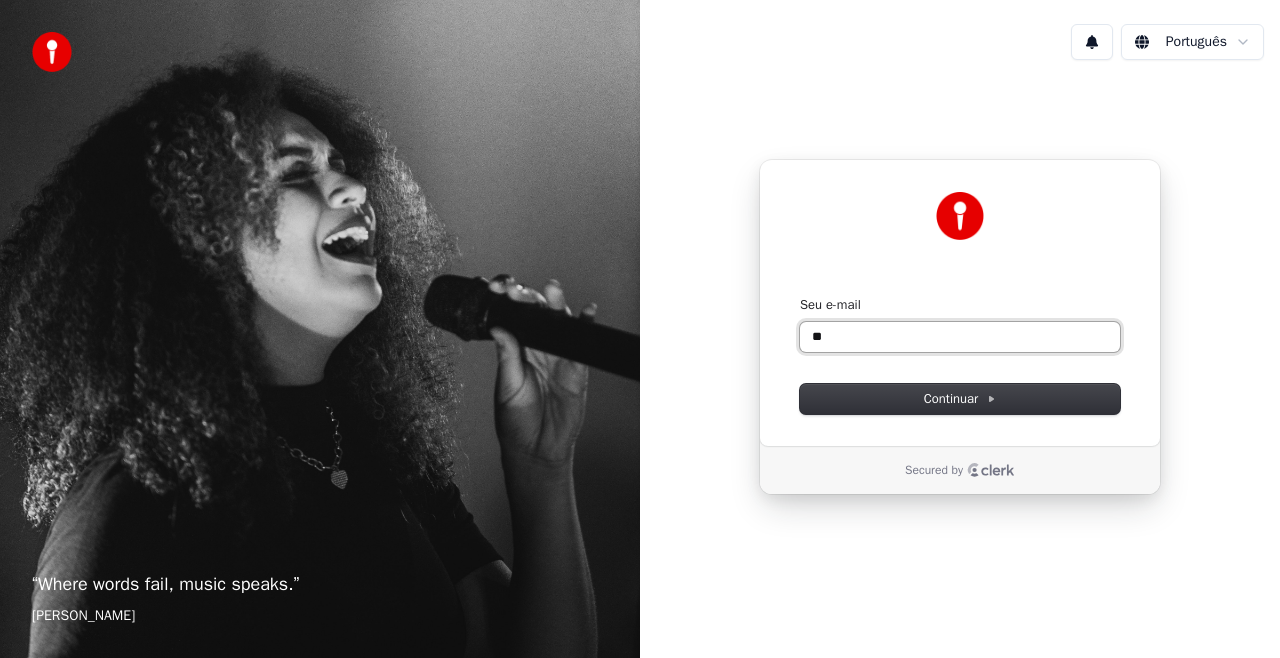 type on "*" 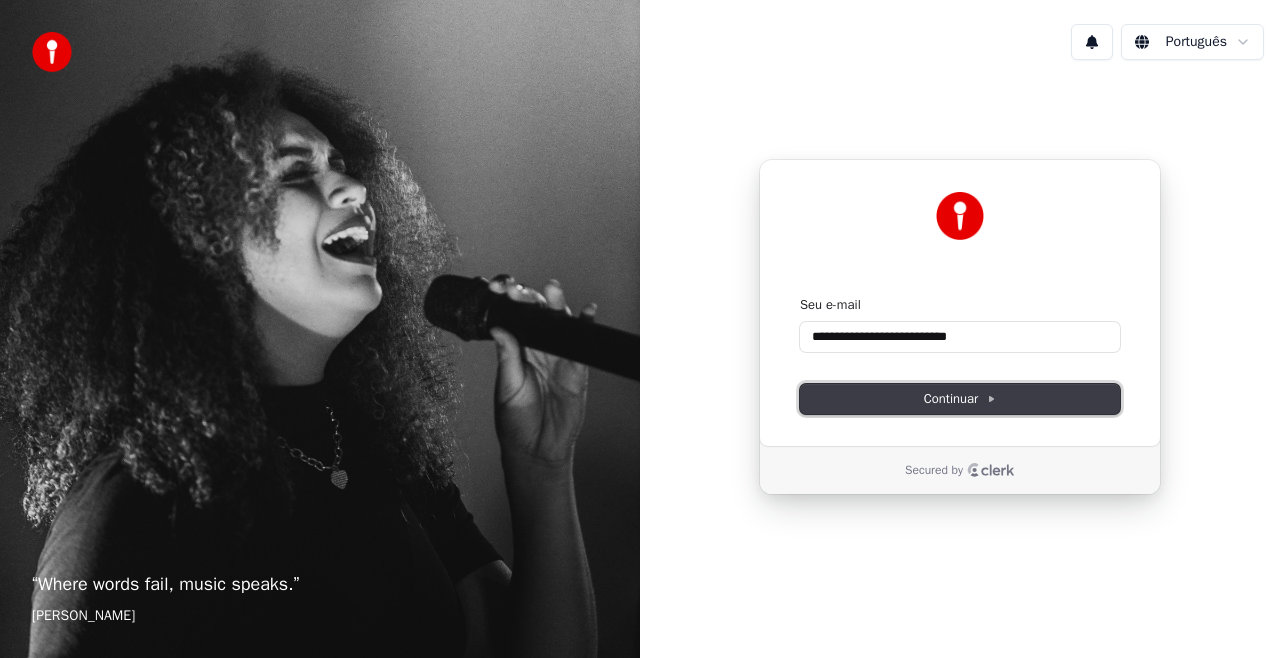 click on "Continuar" at bounding box center (960, 399) 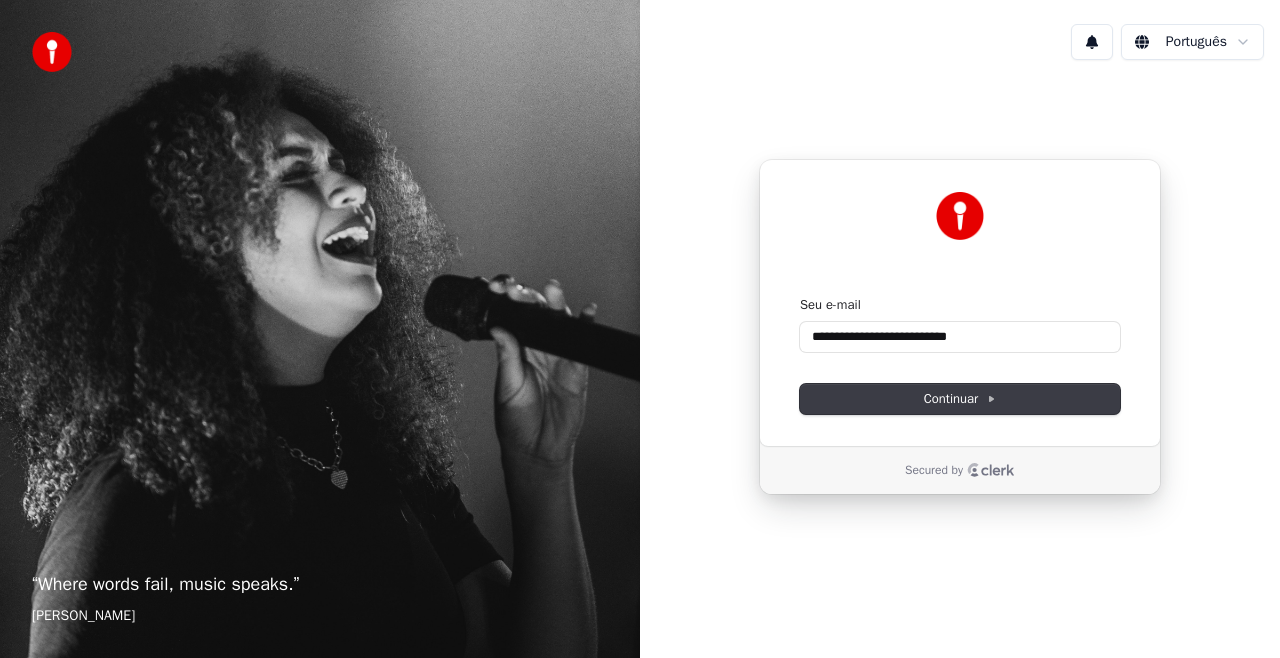 type on "**********" 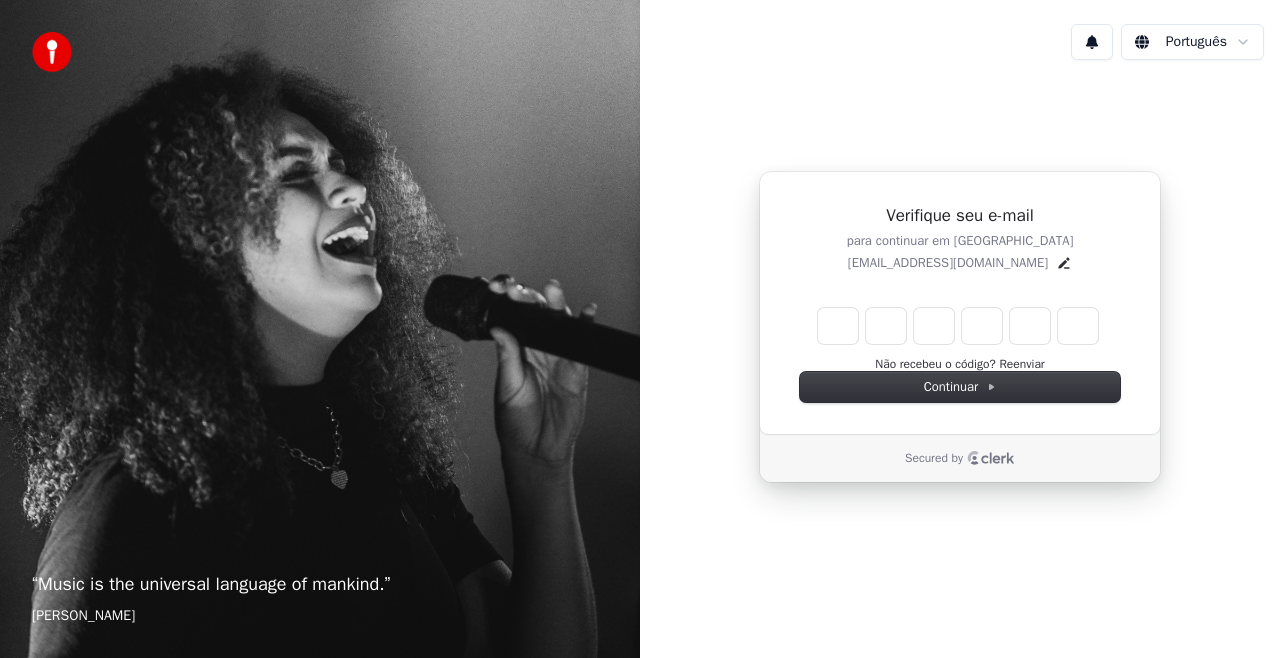 type on "*" 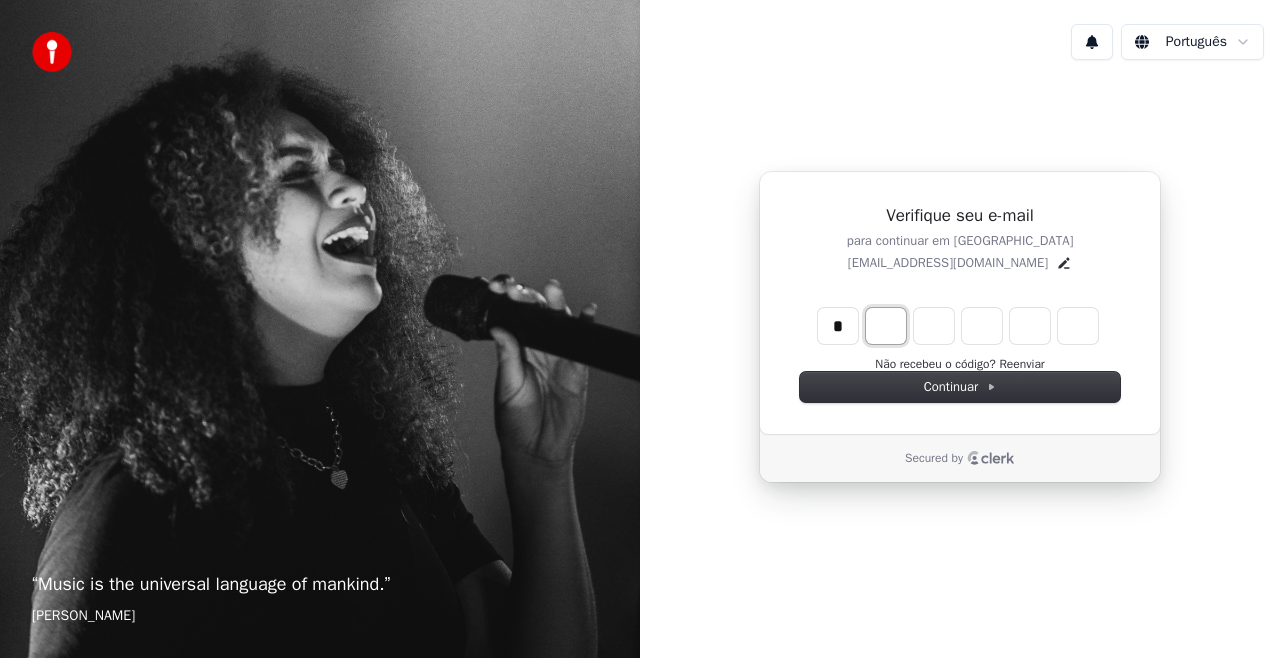 type on "*" 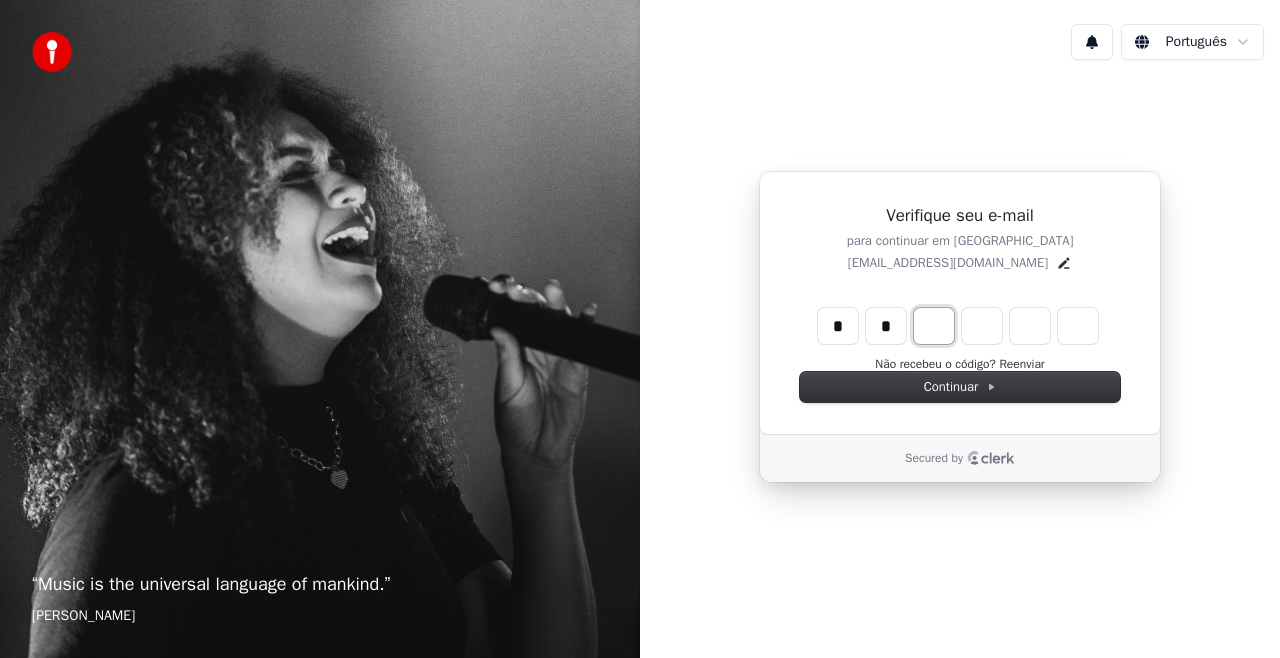 type on "*" 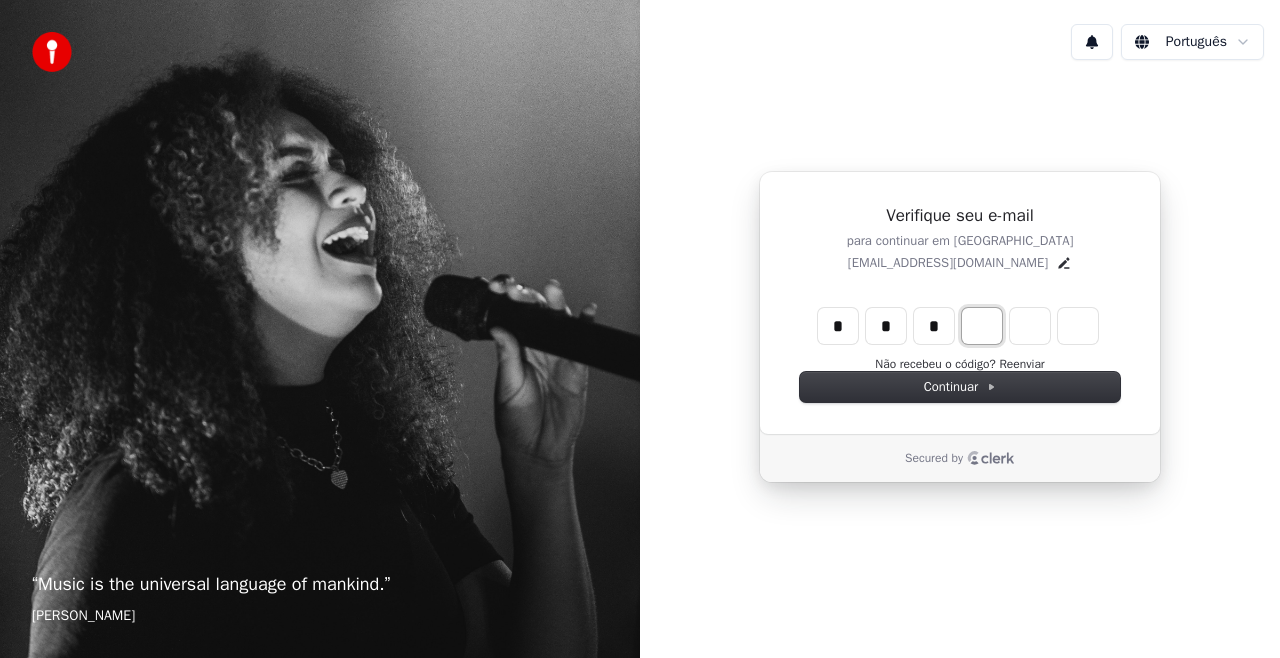 type on "*" 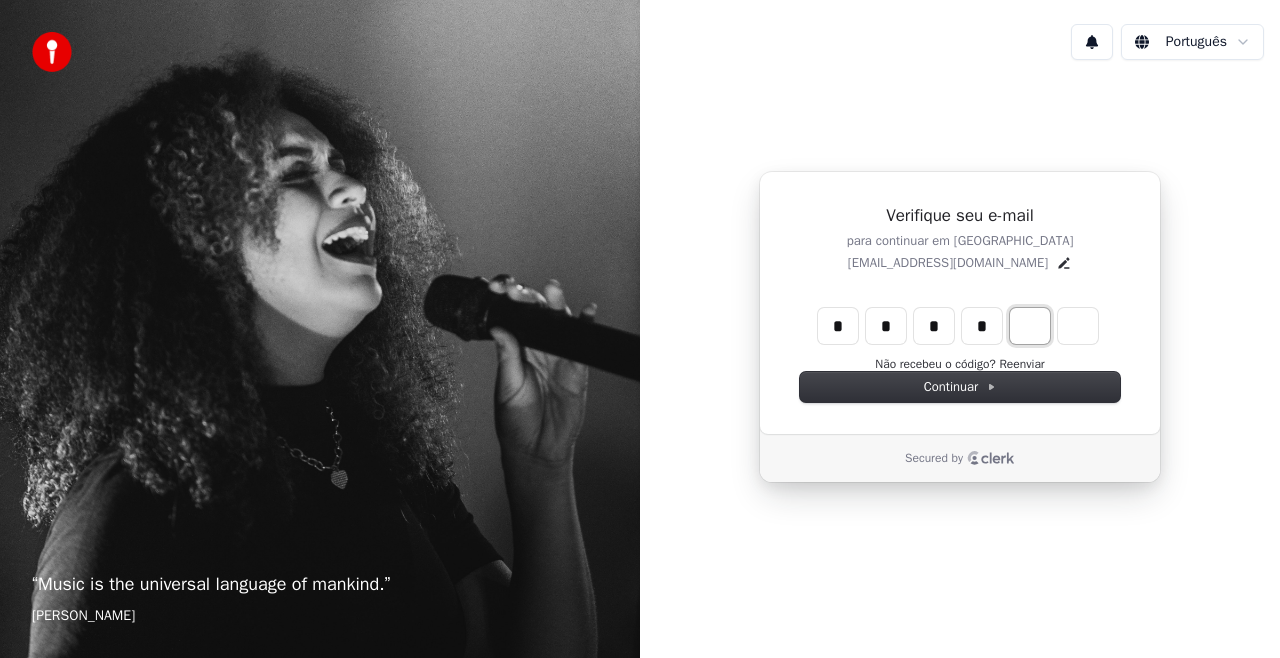 type on "*" 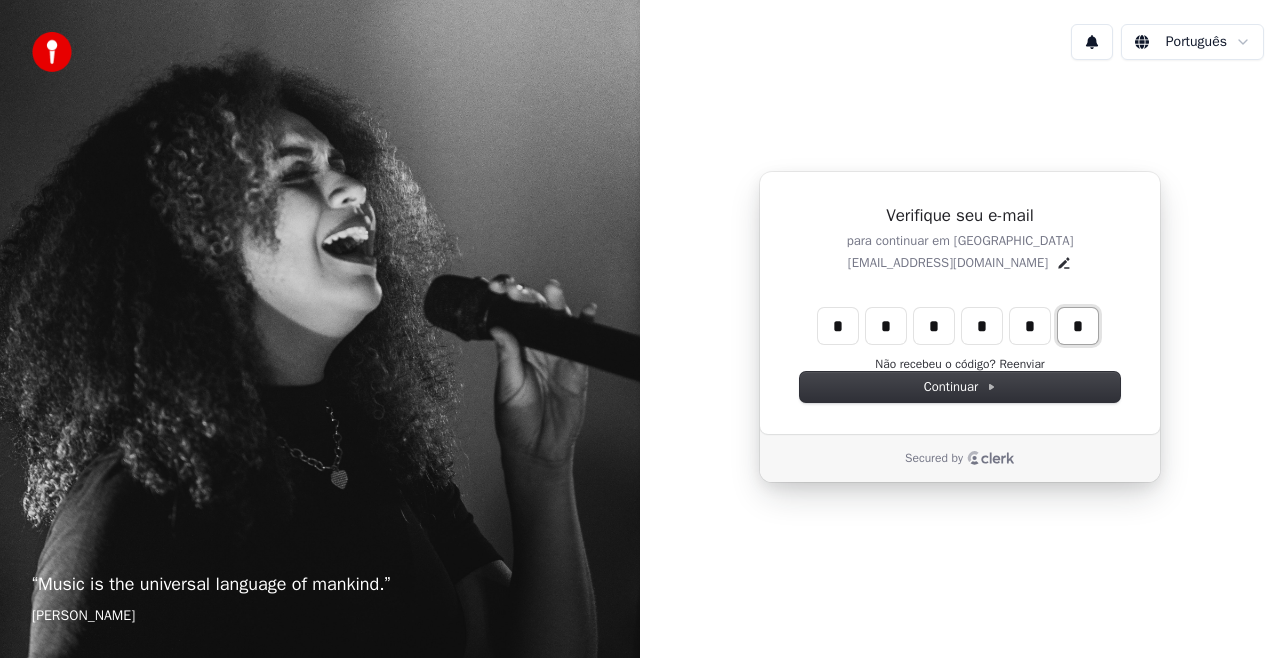 type on "*" 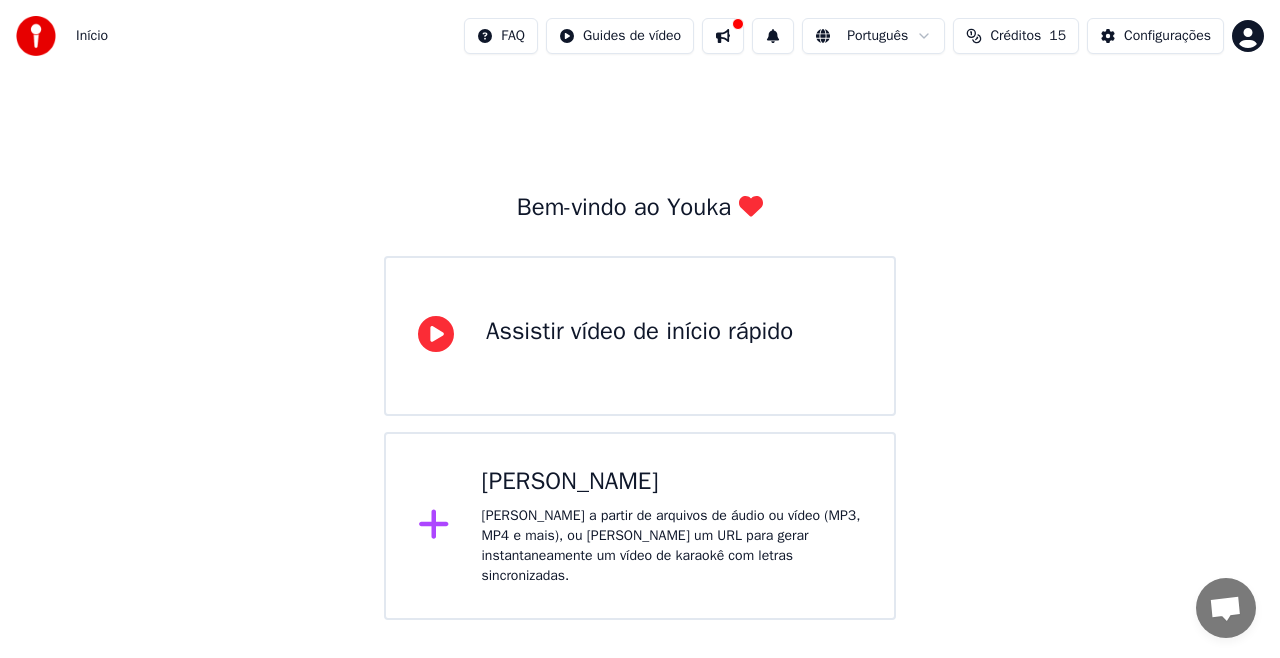 click on "[PERSON_NAME] a partir de arquivos de áudio ou vídeo (MP3, MP4 e mais), ou [PERSON_NAME] um URL para gerar instantaneamente um vídeo de karaokê com letras sincronizadas." at bounding box center [672, 546] 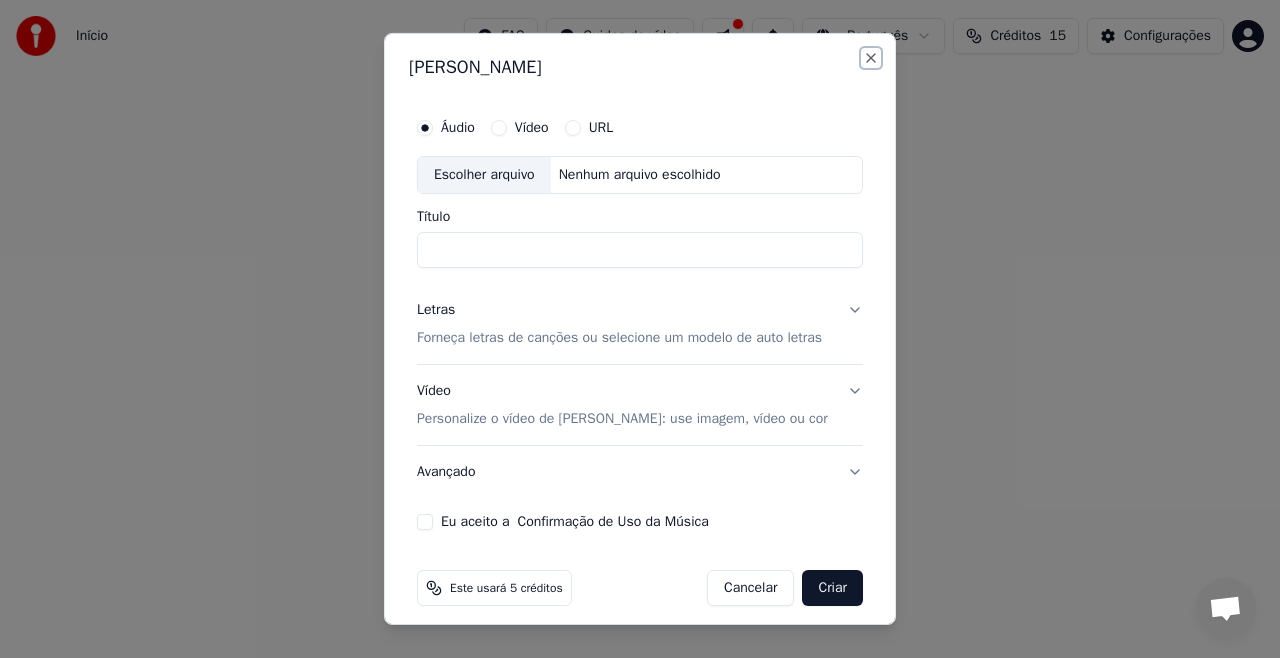 click on "Close" at bounding box center (871, 58) 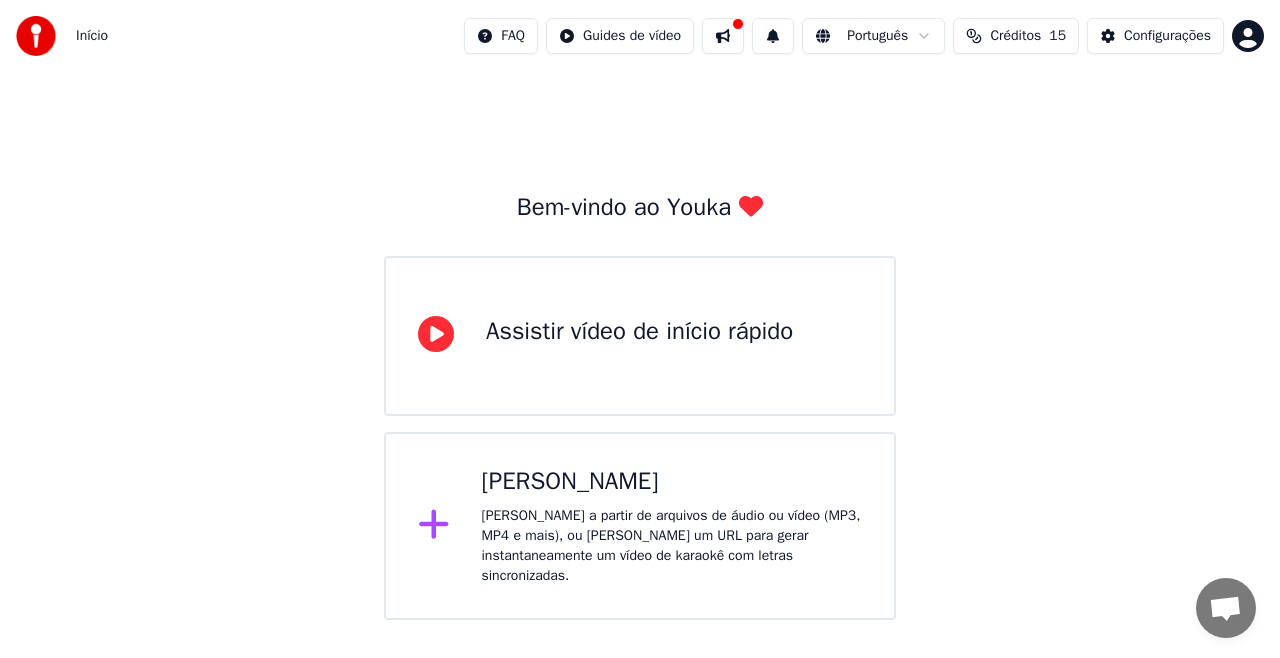 click at bounding box center (723, 36) 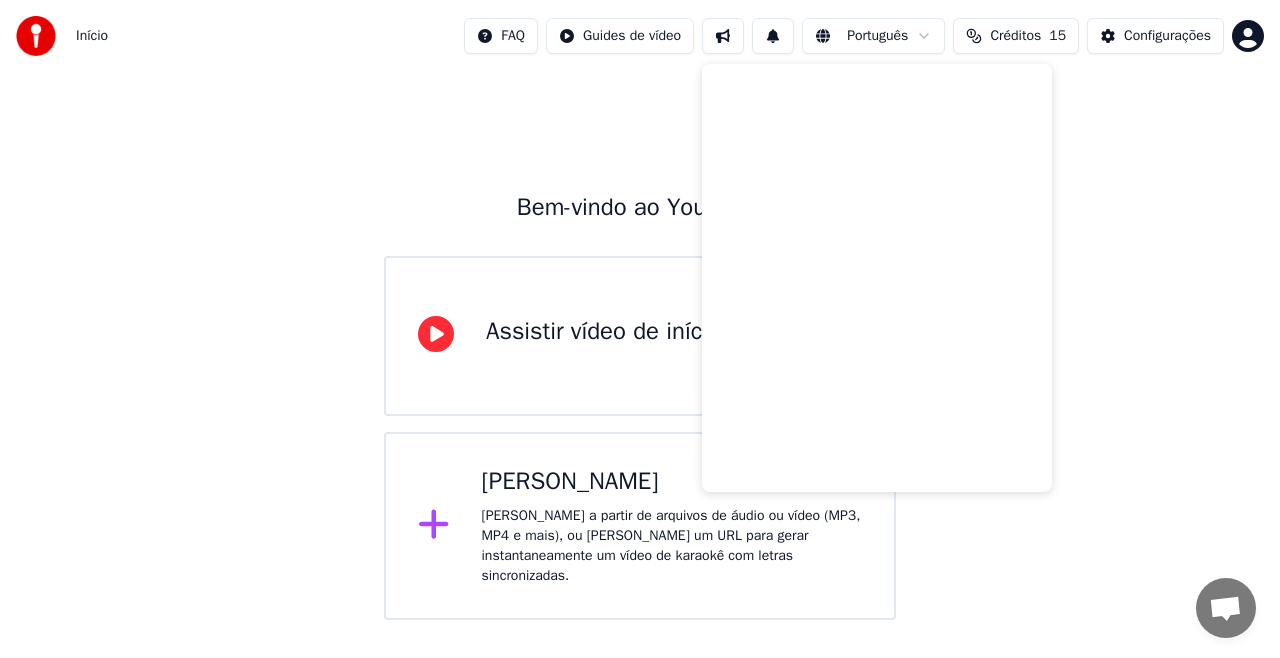 click at bounding box center [723, 36] 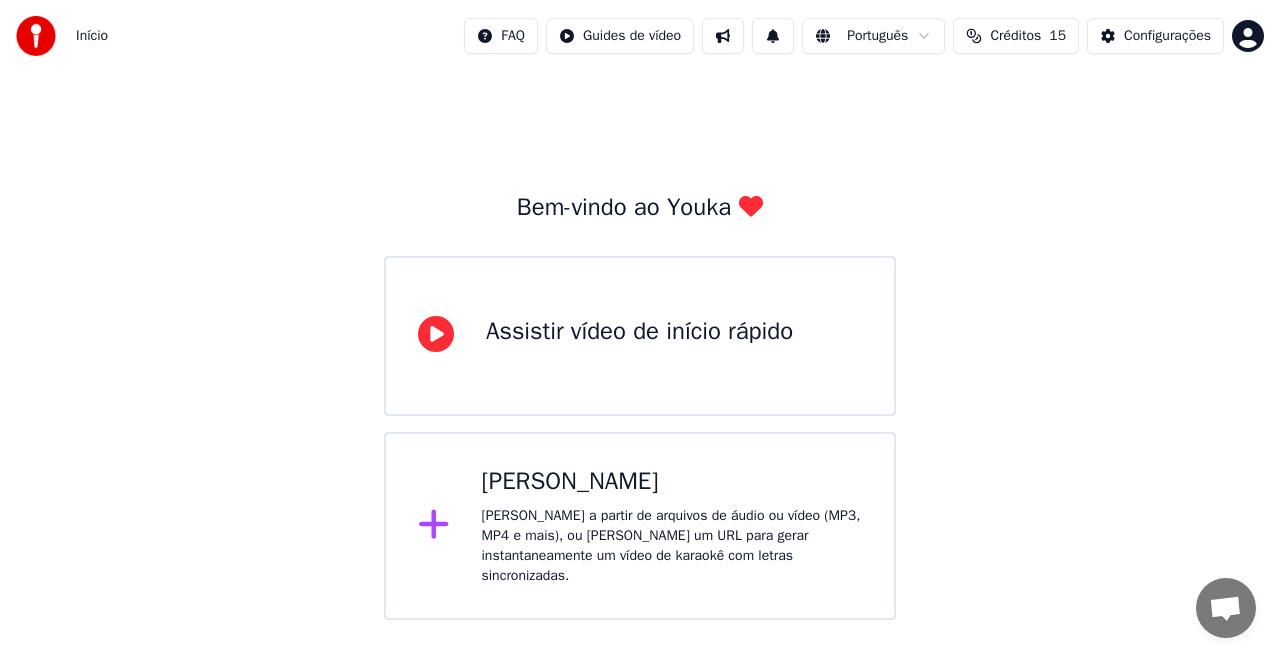 click on "[PERSON_NAME] a partir de arquivos de áudio ou vídeo (MP3, MP4 e mais), ou [PERSON_NAME] um URL para gerar instantaneamente um vídeo de karaokê com letras sincronizadas." at bounding box center [672, 546] 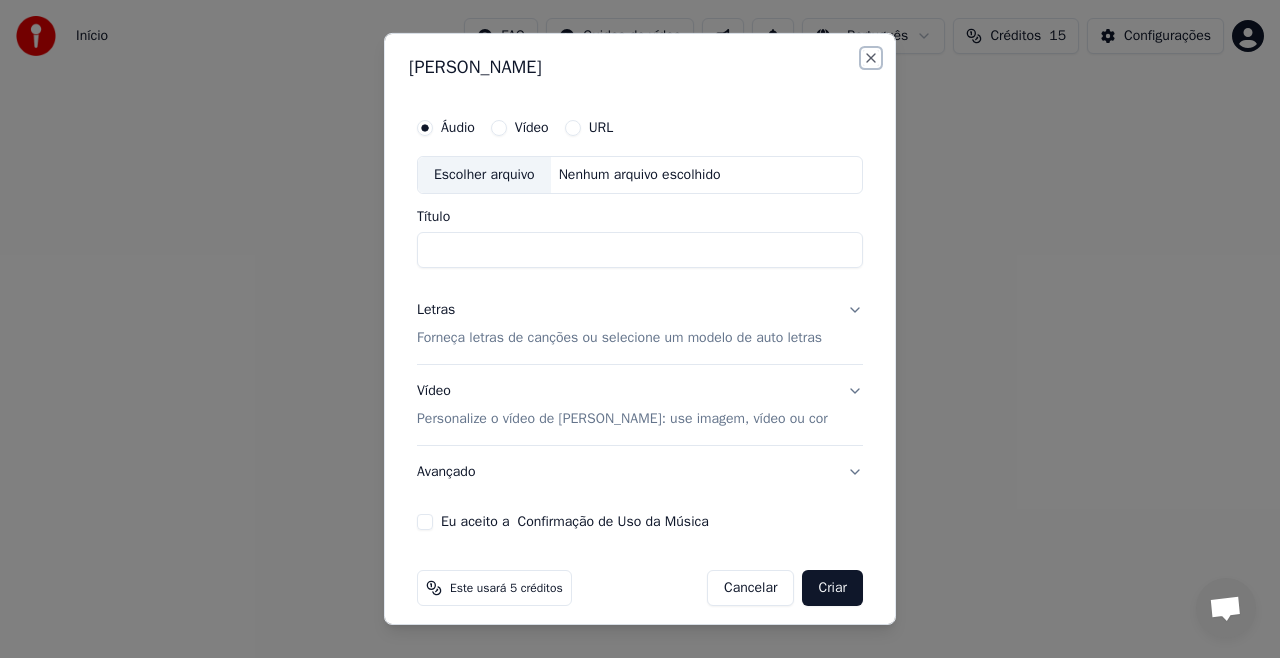 click on "Close" at bounding box center (871, 58) 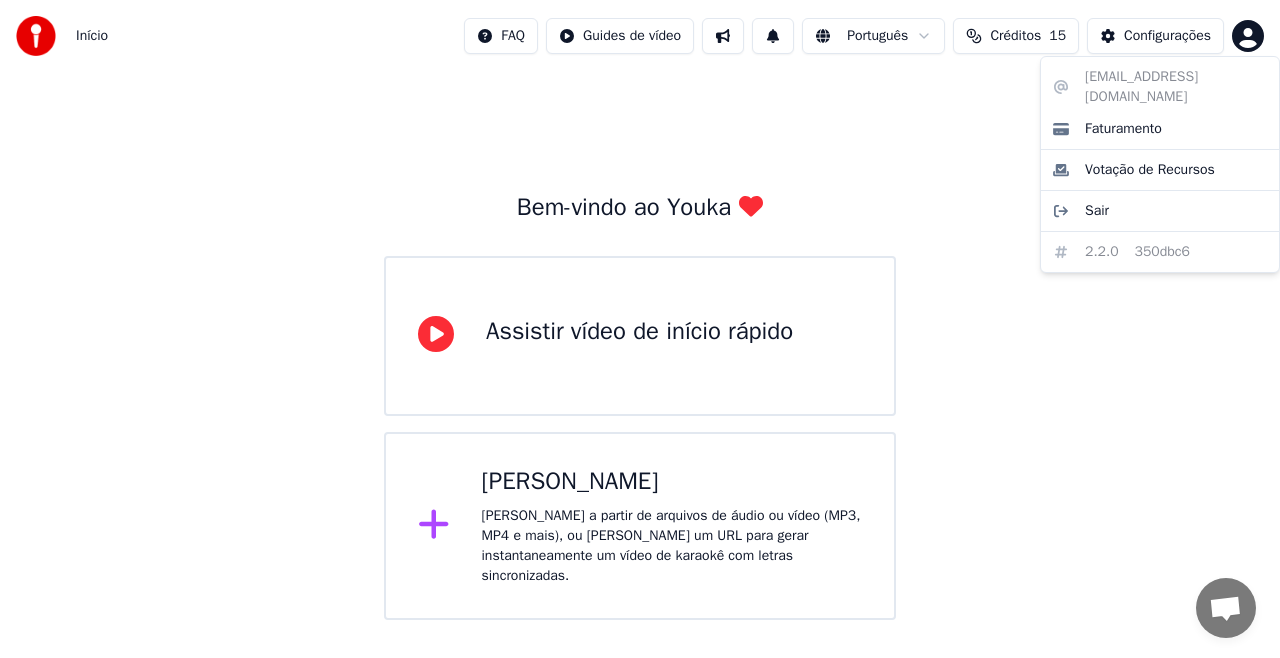 click on "Início FAQ Guides de vídeo Português Créditos 15 Configurações Bem-vindo ao Youka Assistir vídeo de início rápido Criar Karaokê Crie karaokê a partir de arquivos de áudio ou vídeo (MP3, MP4 e mais), ou [PERSON_NAME] um URL para gerar instantaneamente um vídeo de karaokê com letras sincronizadas.
[EMAIL_ADDRESS][DOMAIN_NAME] Faturamento Votação de Recursos Sair 2.2.0 350dbc6" at bounding box center (640, 310) 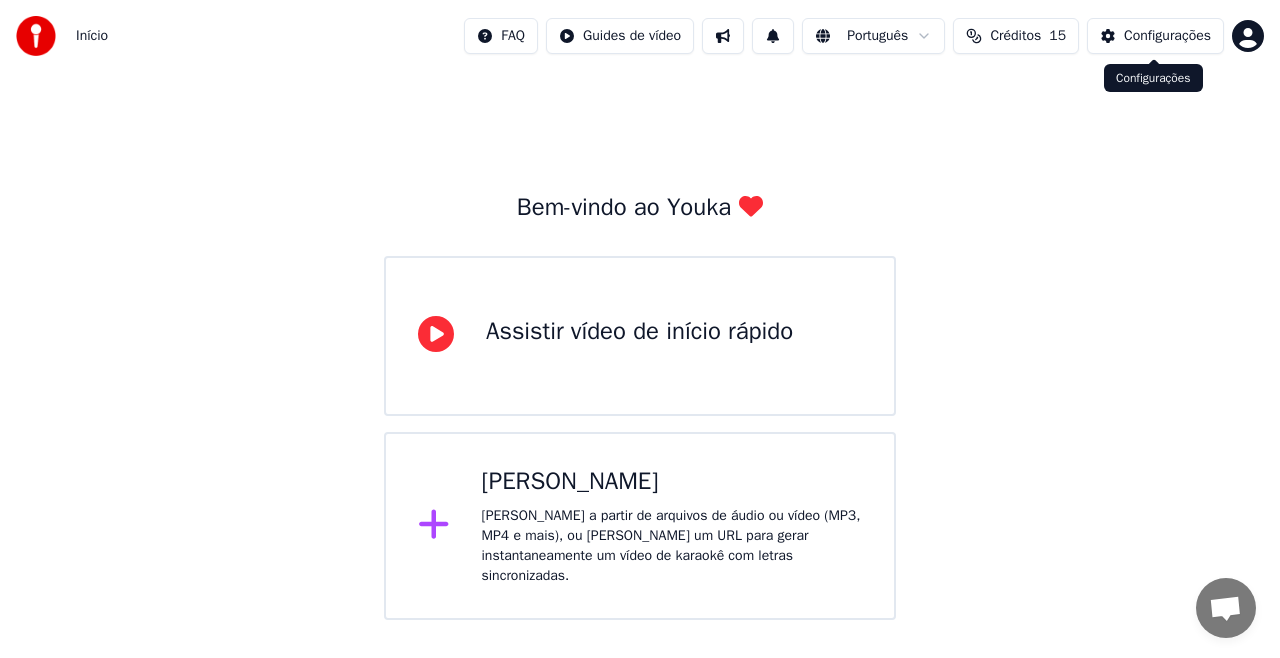 click on "Configurações" at bounding box center (1155, 36) 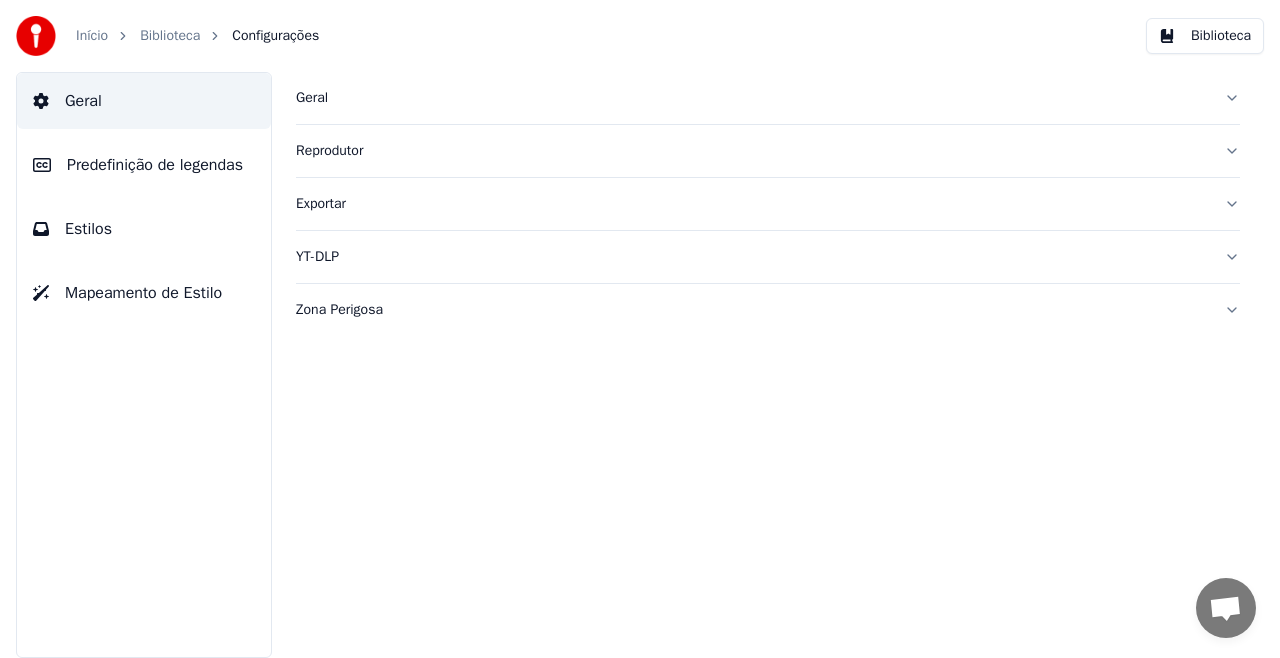 click on "Geral" at bounding box center (144, 101) 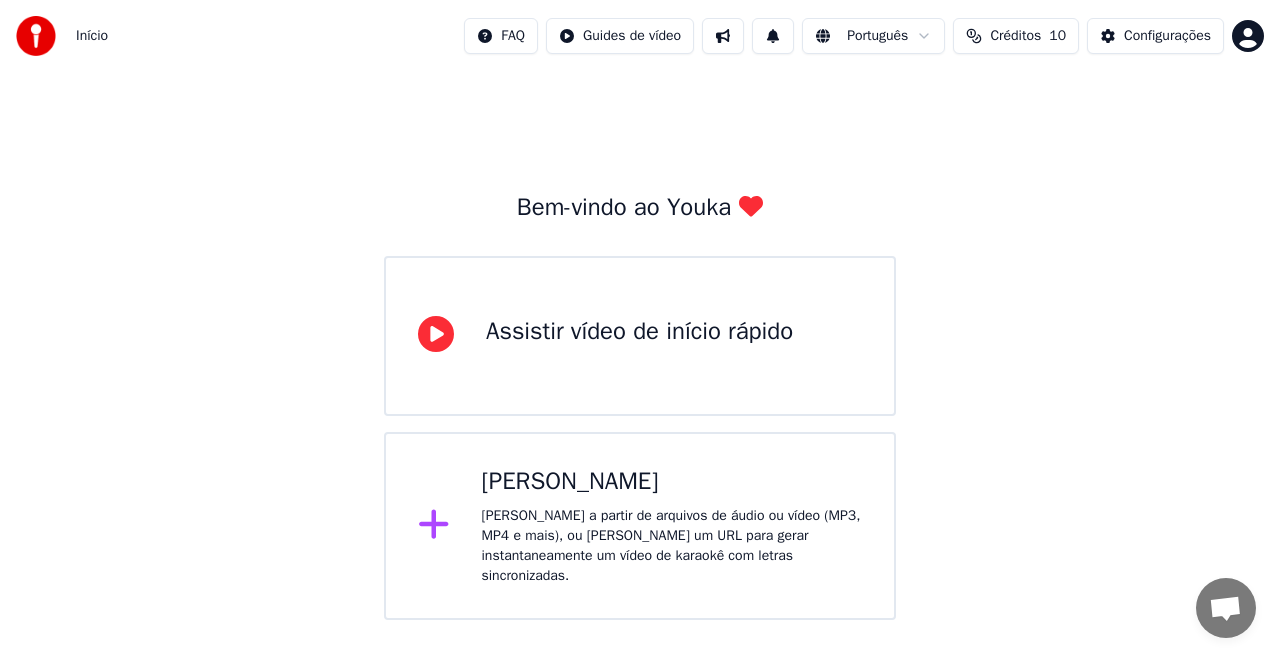 click on "Início" at bounding box center (92, 36) 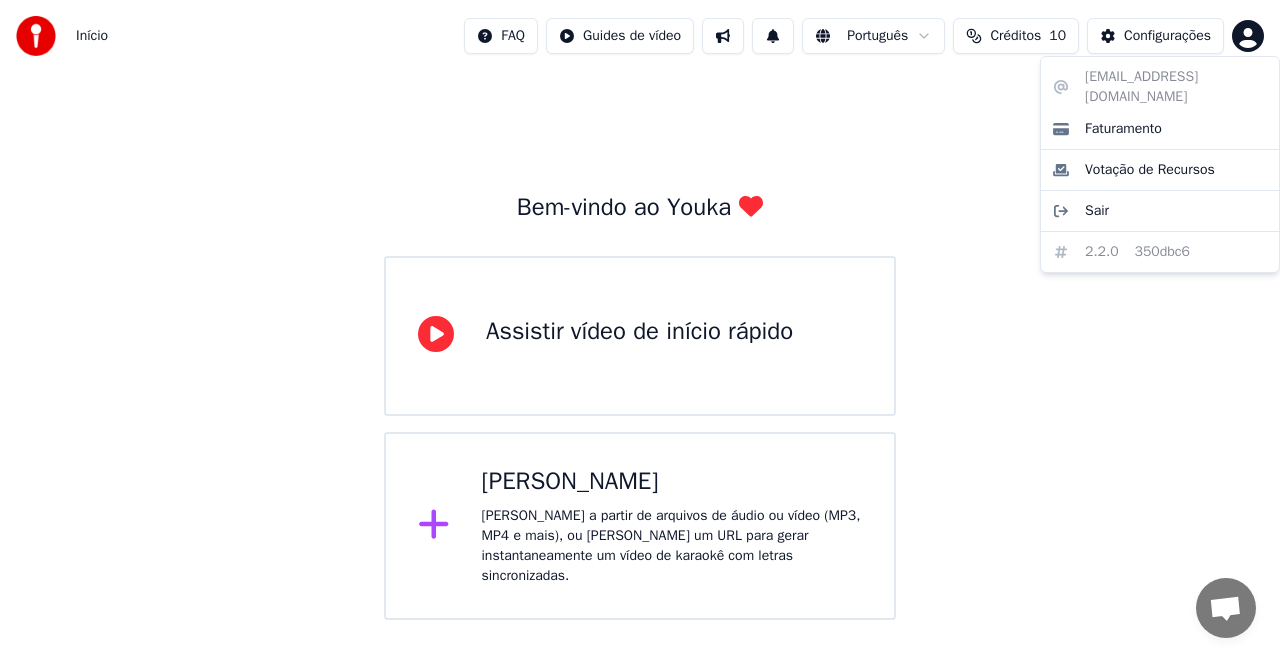 click on "Início FAQ Guides de vídeo Português Créditos 10 Configurações Bem-vindo ao Youka Assistir vídeo de início rápido Criar Karaokê Crie karaokê a partir de arquivos de áudio ou vídeo (MP3, MP4 e mais), ou [PERSON_NAME] um URL para gerar instantaneamente um vídeo de karaokê com letras sincronizadas.
[EMAIL_ADDRESS][DOMAIN_NAME] Faturamento Votação de Recursos Sair 2.2.0 350dbc6" at bounding box center (640, 310) 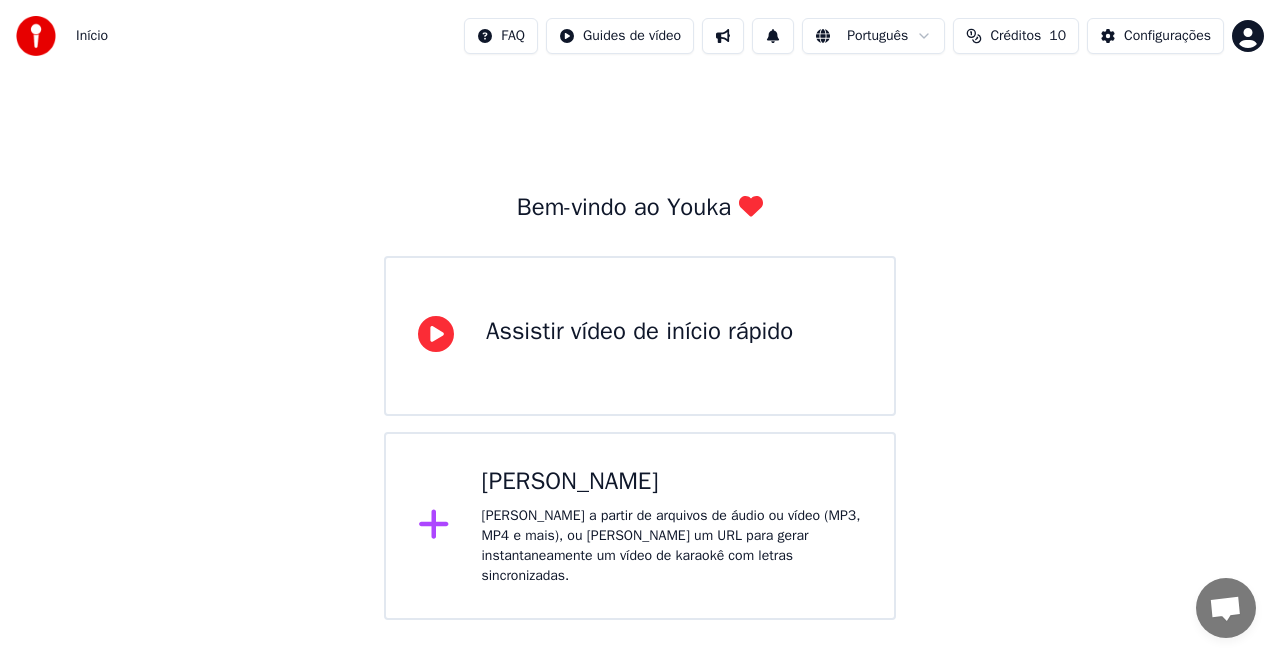 click on "Início FAQ Guides de vídeo Português Créditos 10 Configurações Bem-vindo ao Youka Assistir vídeo de início rápido Criar Karaokê Crie karaokê a partir de arquivos de áudio ou vídeo (MP3, MP4 e mais), ou [PERSON_NAME] um URL para gerar instantaneamente um vídeo de karaokê com letras sincronizadas." at bounding box center [640, 310] 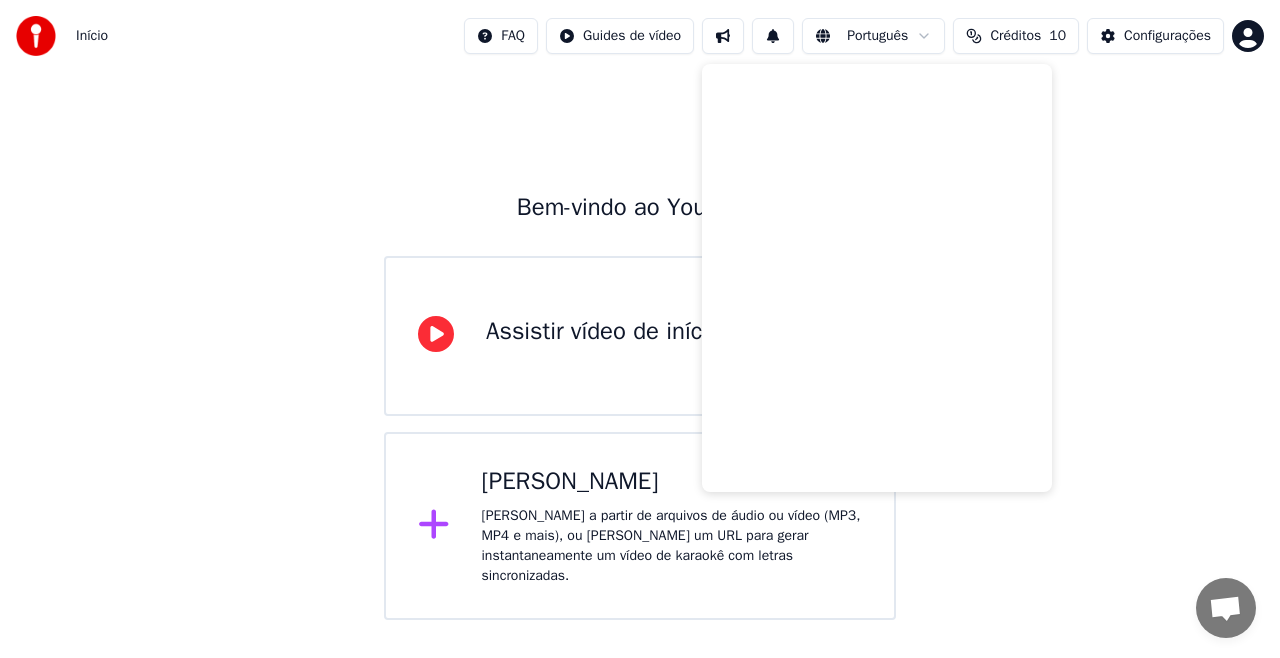 click at bounding box center [723, 36] 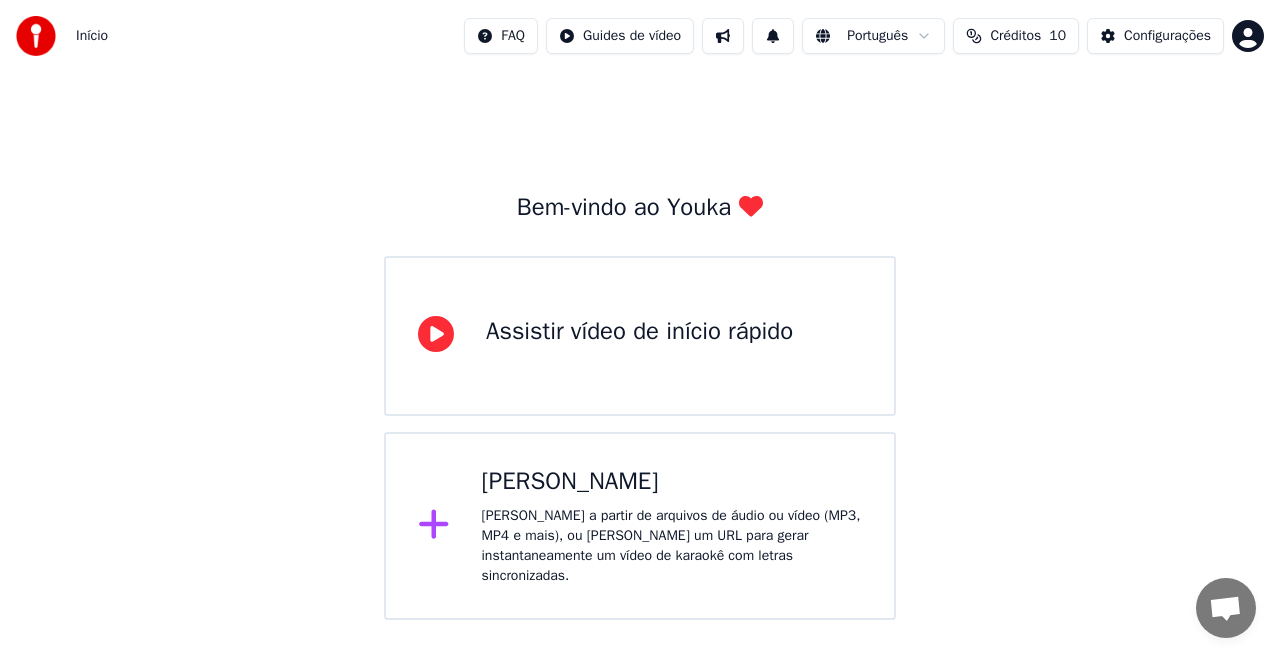 click on "Início FAQ Guides de vídeo Português Créditos 10 Configurações Bem-vindo ao Youka Assistir vídeo de início rápido Criar Karaokê Crie karaokê a partir de arquivos de áudio ou vídeo (MP3, MP4 e mais), ou [PERSON_NAME] um URL para gerar instantaneamente um vídeo de karaokê com letras sincronizadas." at bounding box center [640, 310] 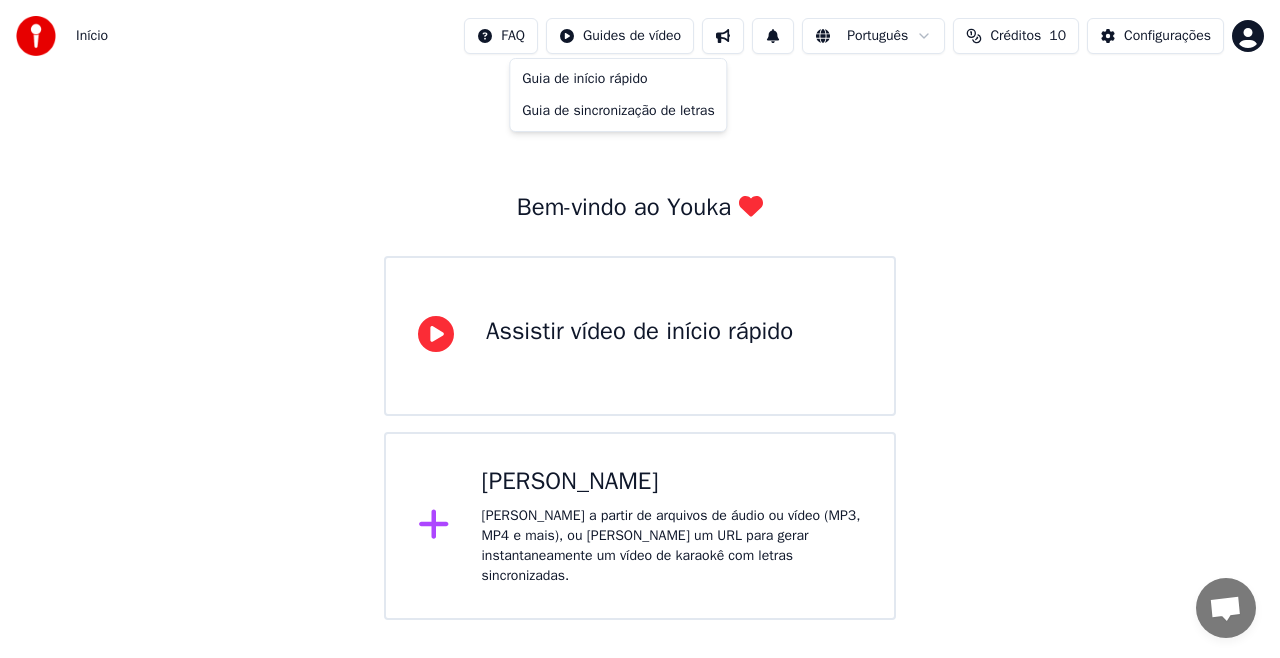 click on "Início FAQ Guides de vídeo Português Créditos 10 Configurações Bem-vindo ao Youka Assistir vídeo de início rápido Criar Karaokê Crie karaokê a partir de arquivos de áudio ou vídeo (MP3, MP4 e mais), ou [PERSON_NAME] um URL para gerar instantaneamente um vídeo de karaokê com letras sincronizadas.
Guia de início rápido Guia de sincronização de letras" at bounding box center (640, 310) 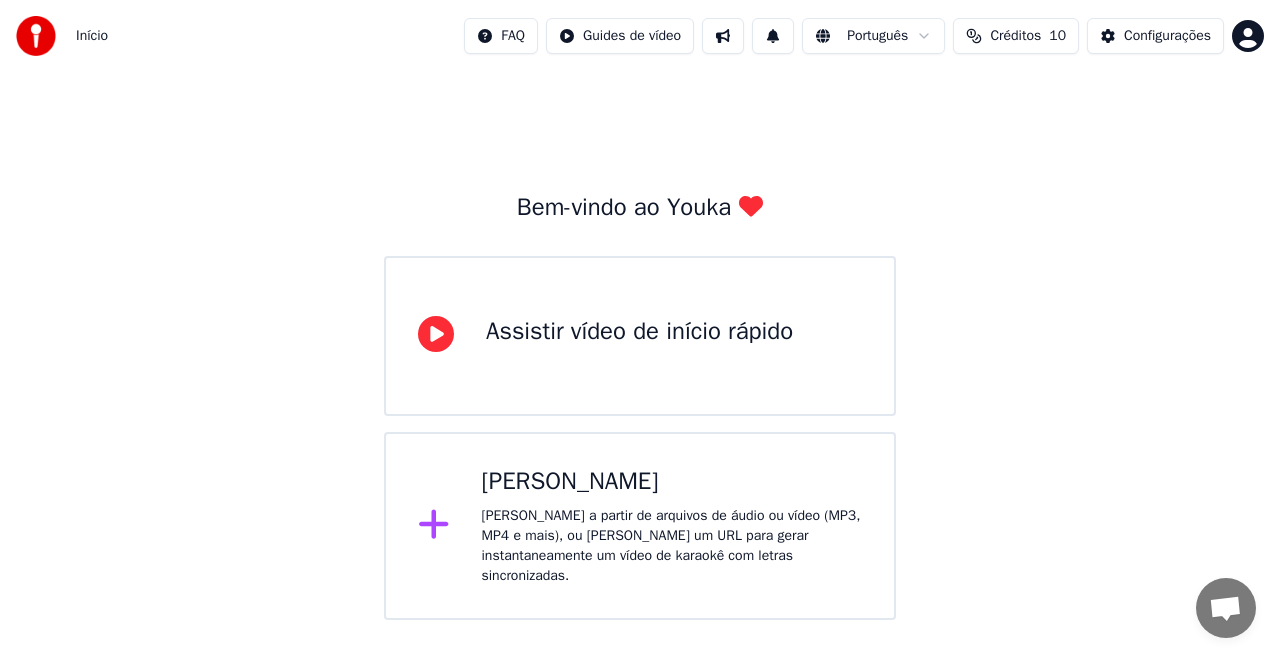 click on "[PERSON_NAME]" at bounding box center (672, 482) 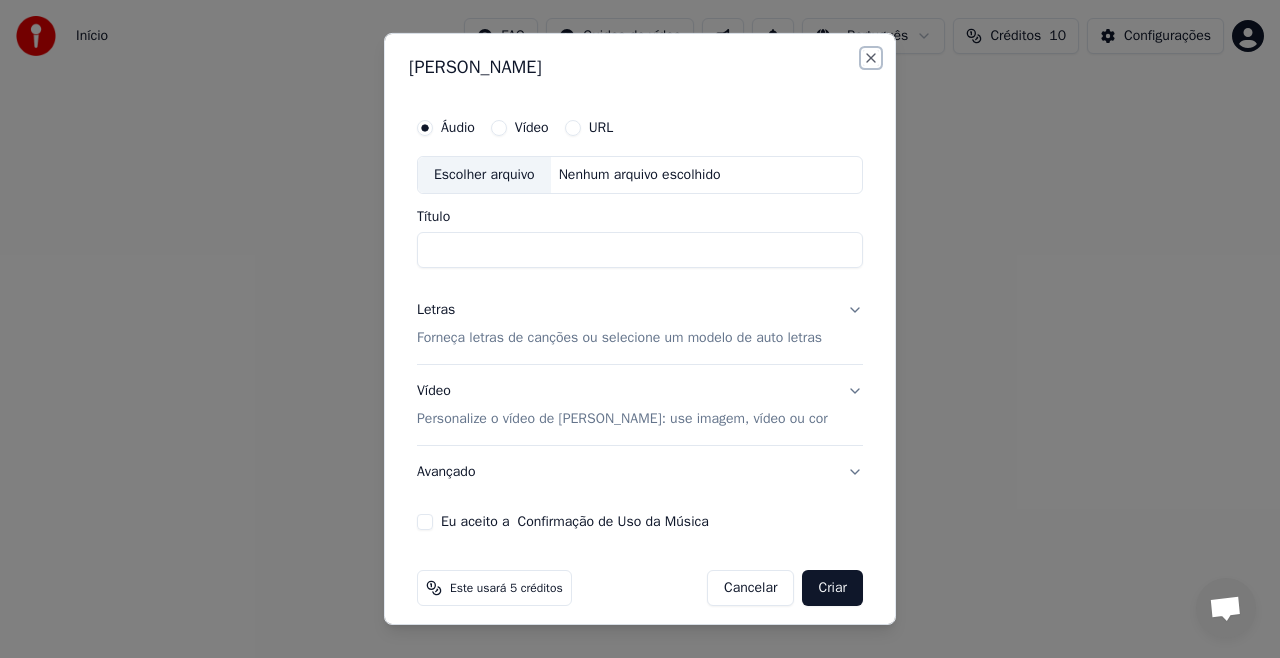 click on "Close" at bounding box center [871, 58] 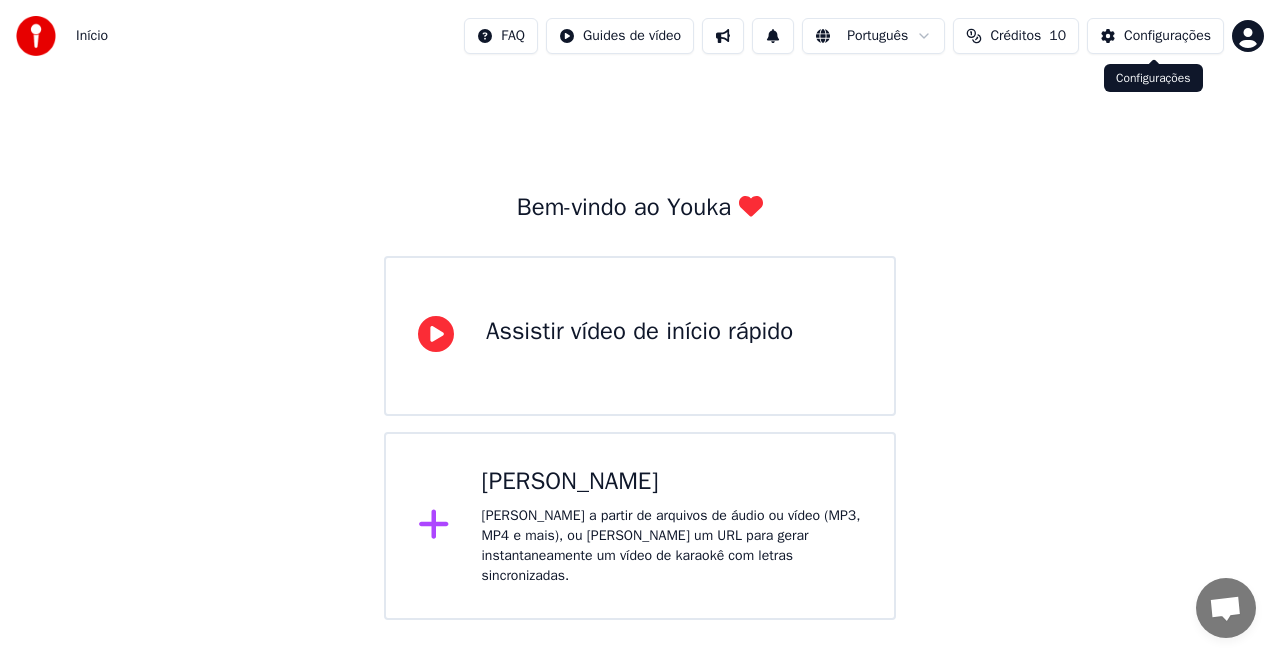 click on "Configurações" at bounding box center [1155, 36] 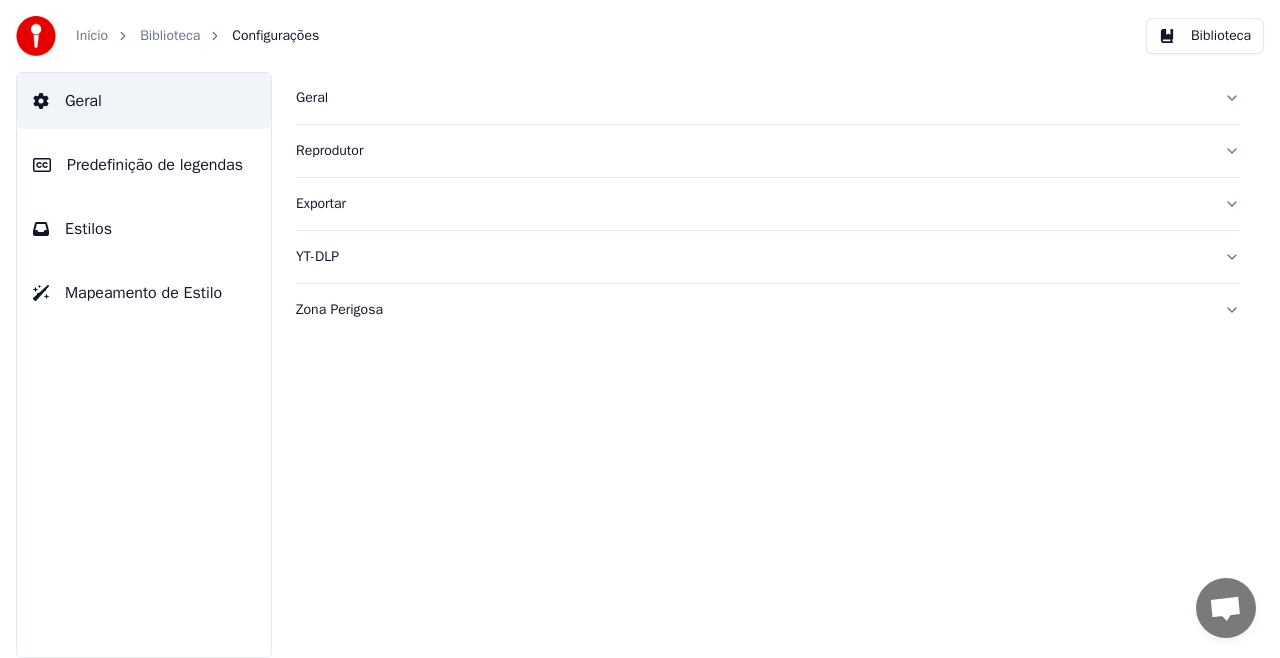 click on "Geral" at bounding box center [83, 101] 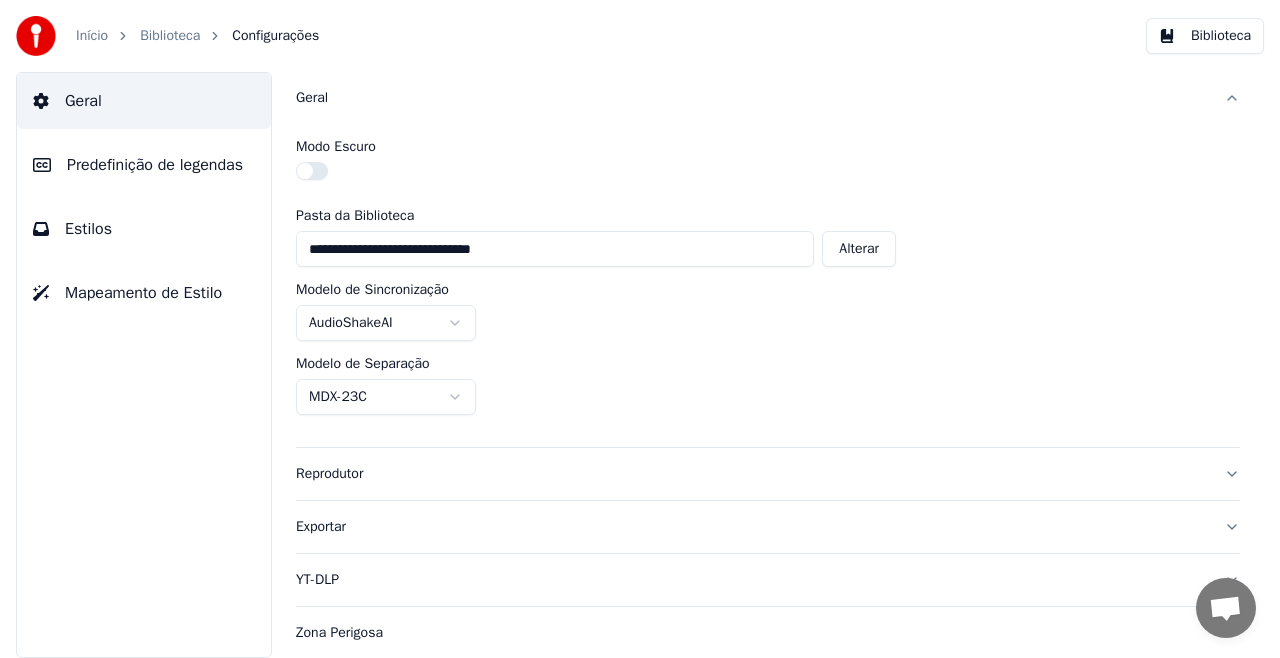 click on "Estilos" at bounding box center [88, 229] 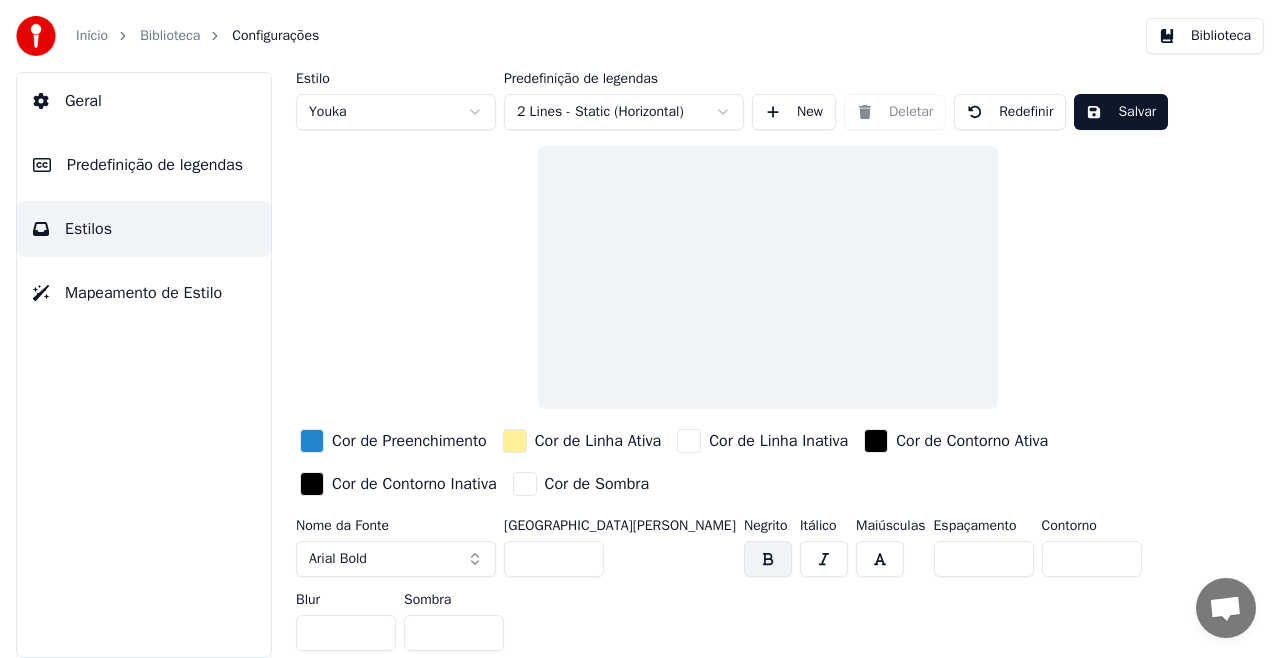 click on "Predefinição de legendas" at bounding box center (155, 165) 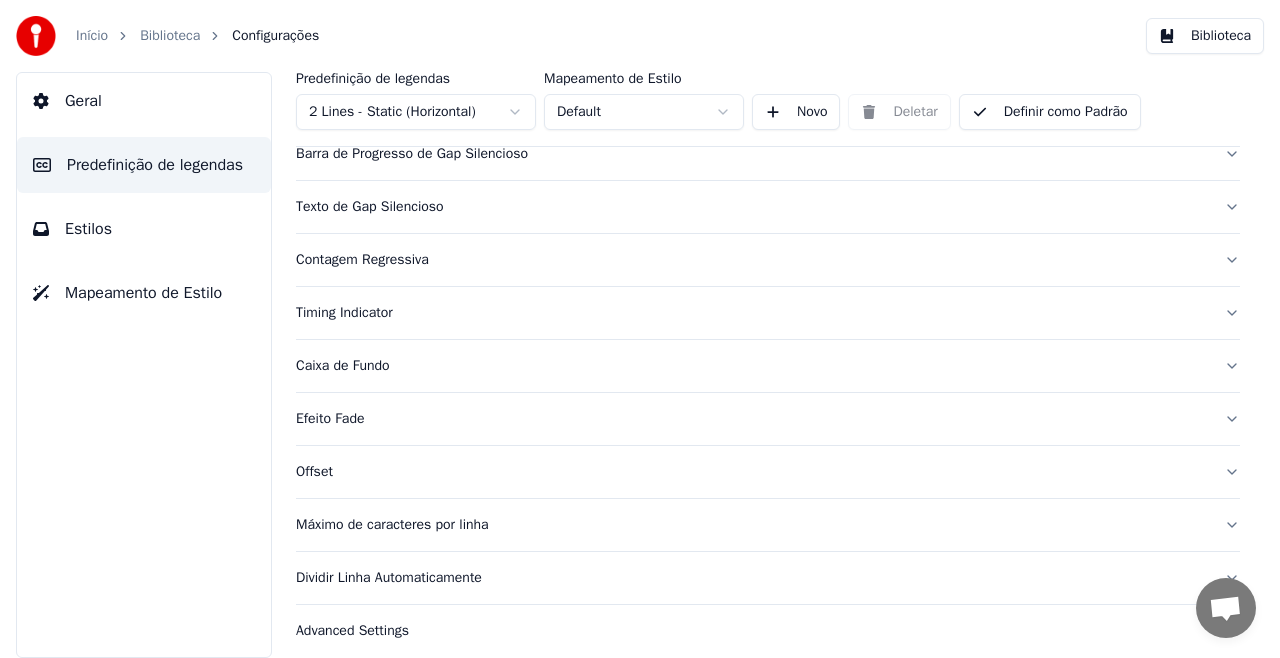 scroll, scrollTop: 228, scrollLeft: 0, axis: vertical 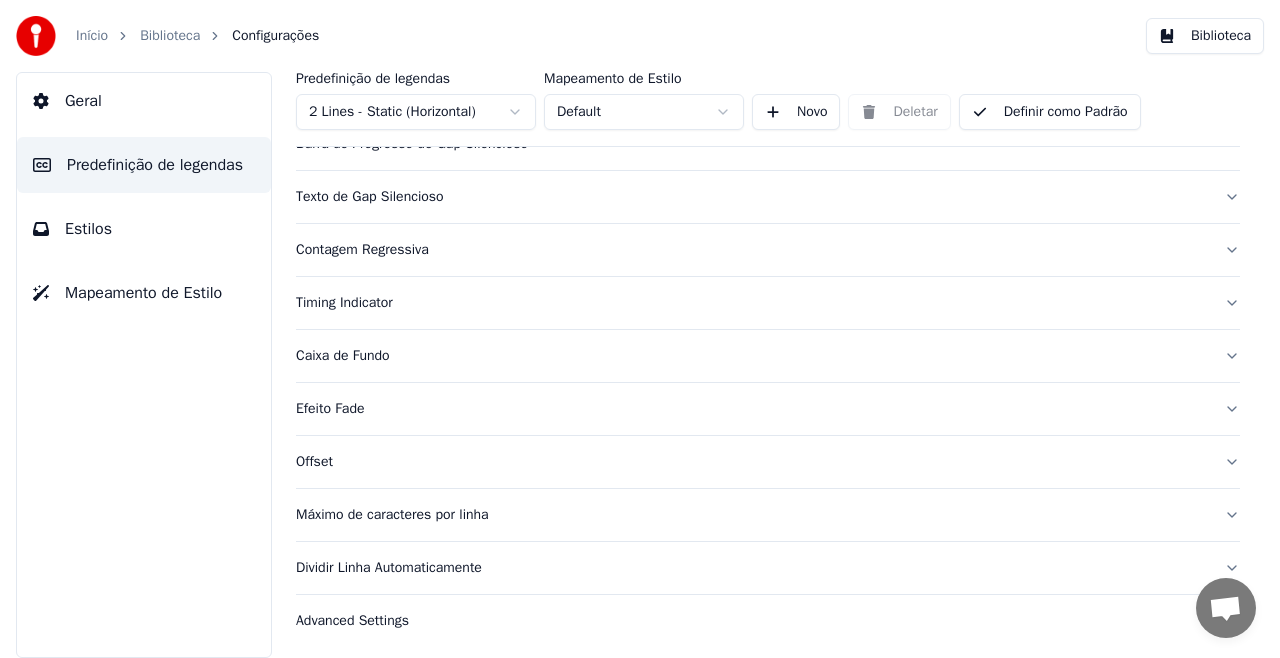 click on "Mapeamento de Estilo" at bounding box center [143, 293] 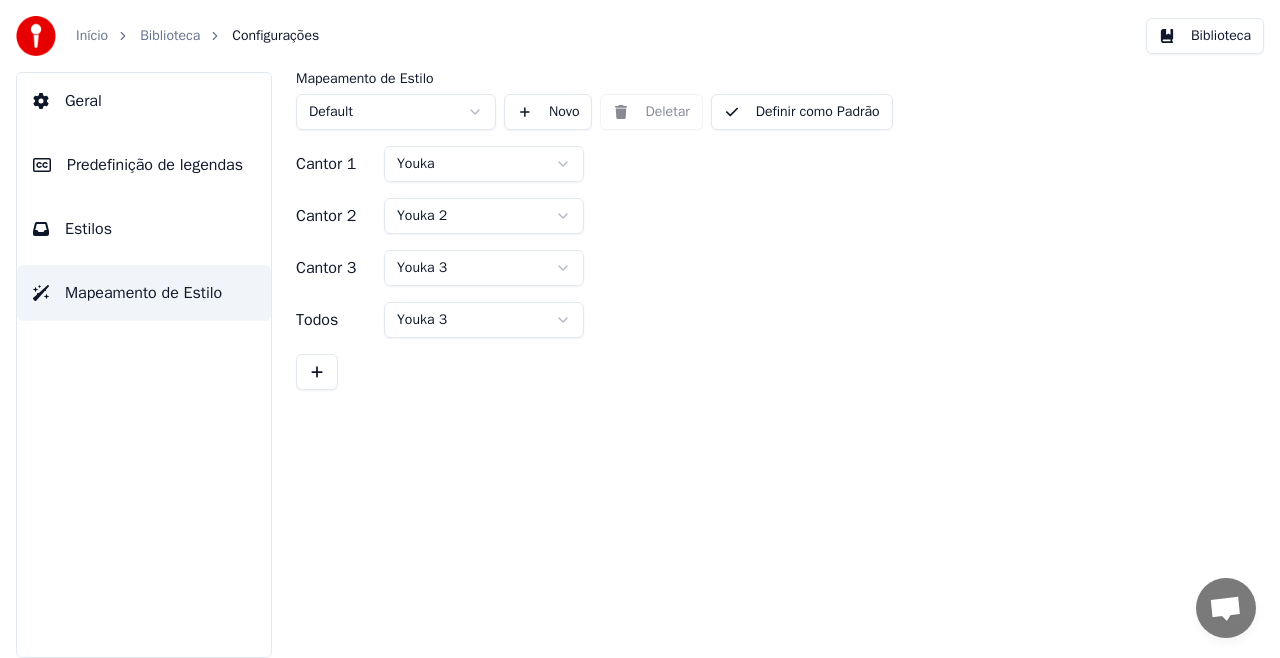 click on "Estilos" at bounding box center (144, 229) 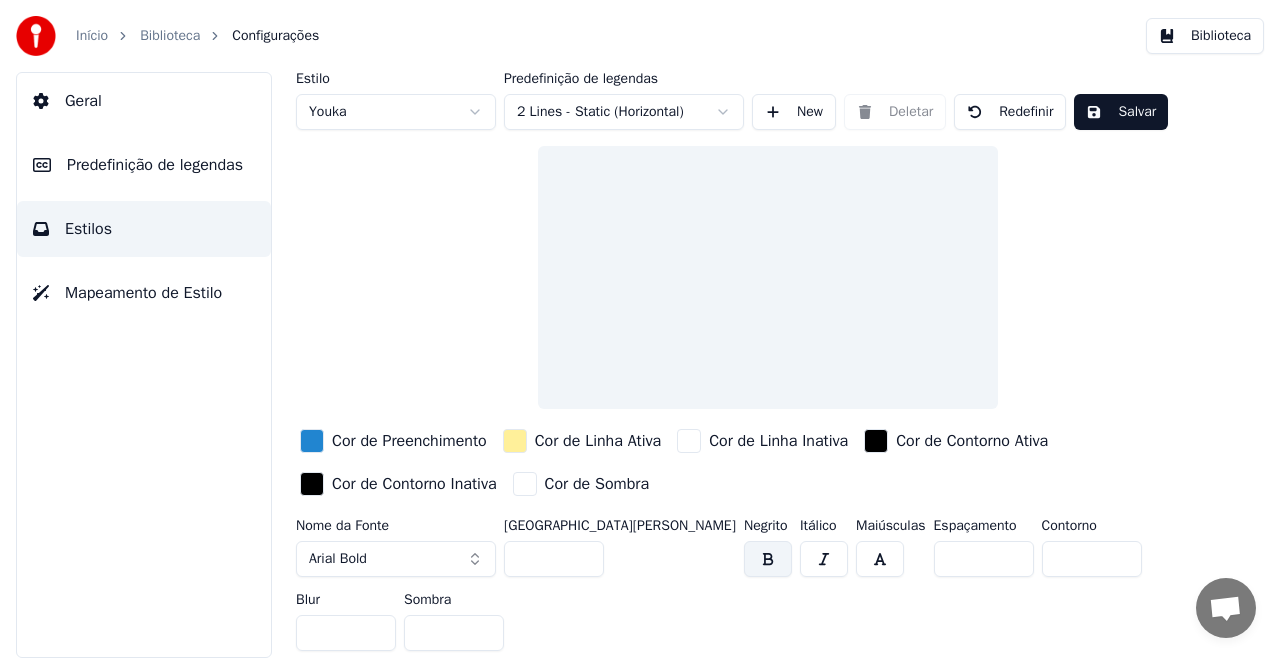 click on "Predefinição de legendas" at bounding box center [155, 165] 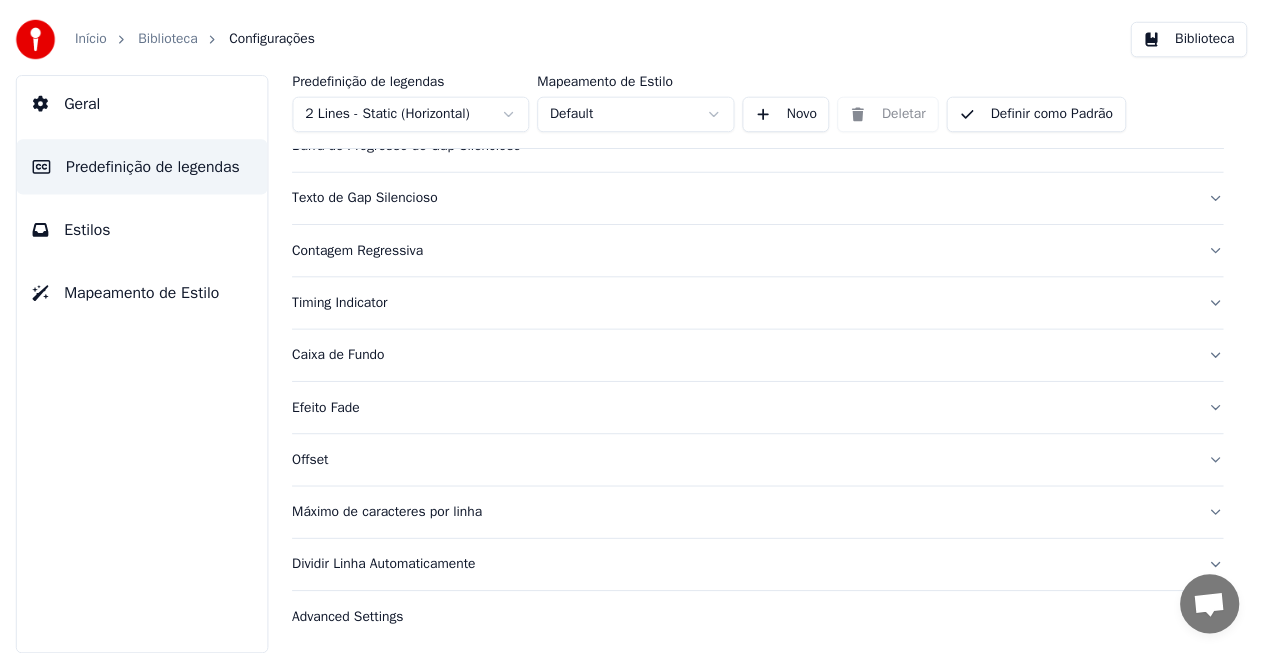 scroll, scrollTop: 0, scrollLeft: 0, axis: both 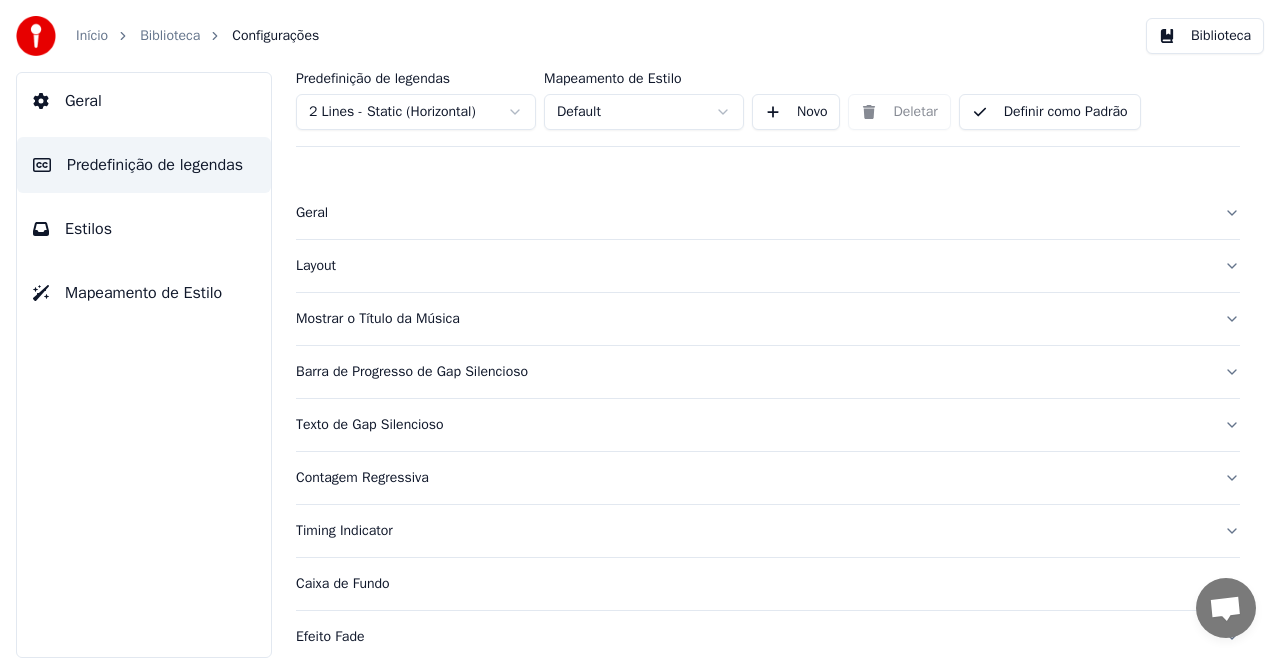 click on "Biblioteca" at bounding box center [1205, 36] 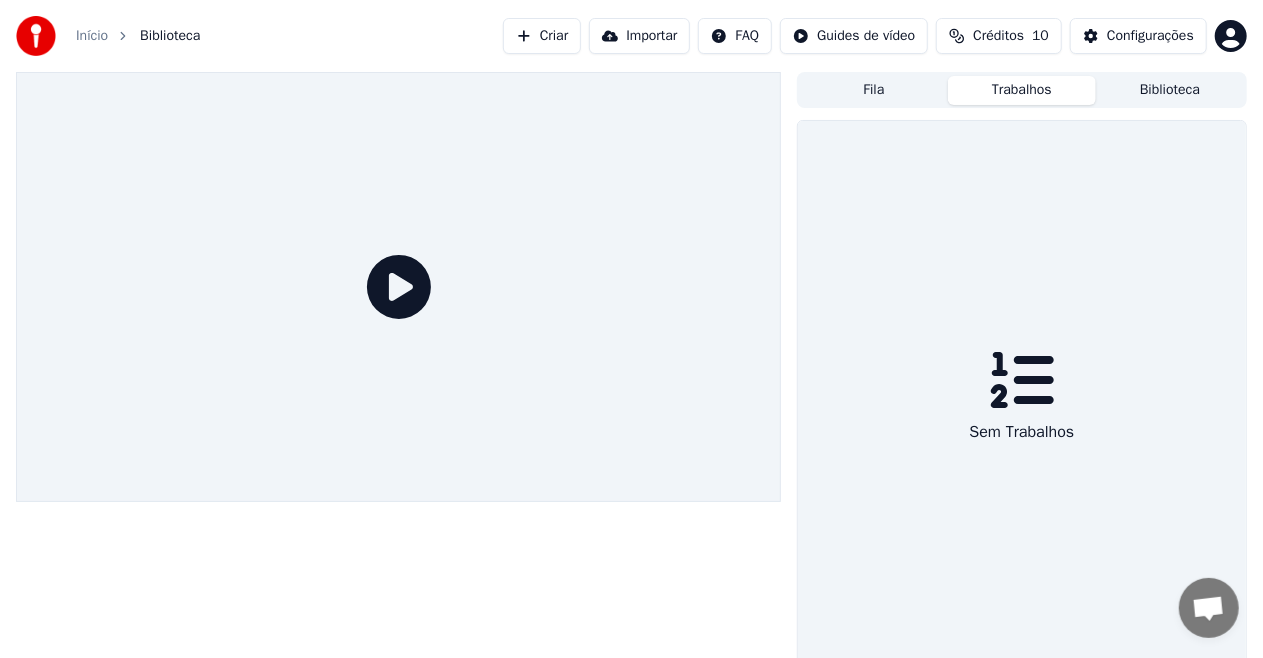 click on "Trabalhos" at bounding box center (1022, 90) 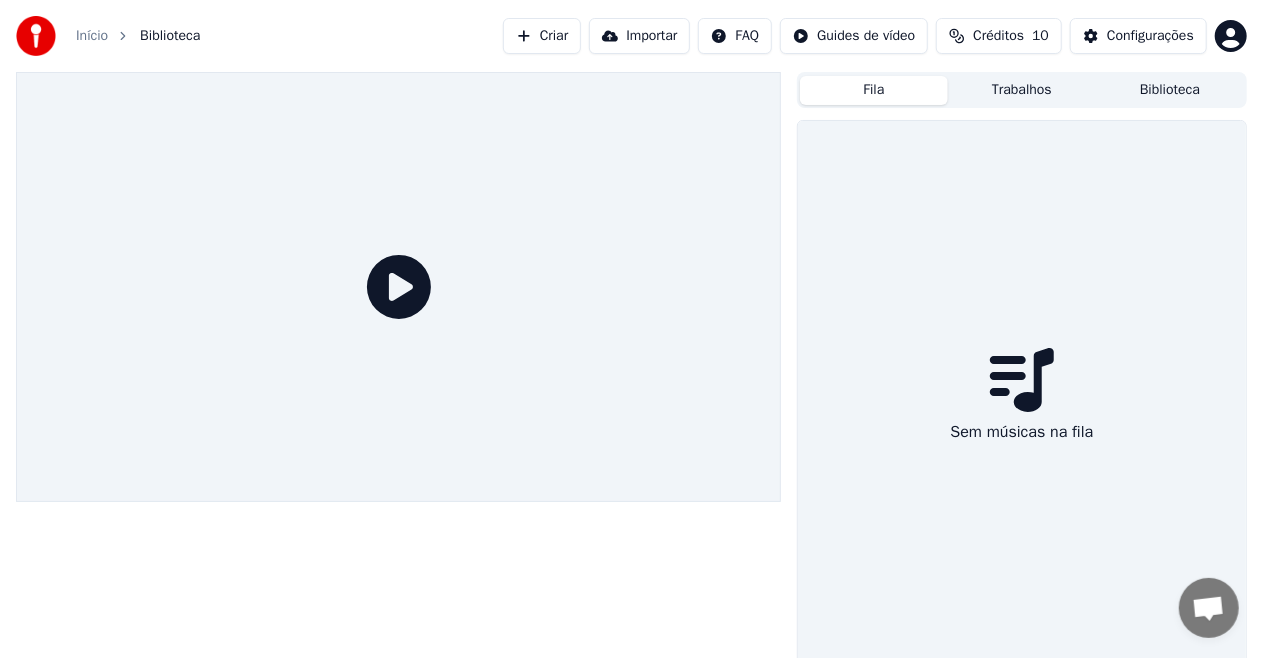 click on "Biblioteca" at bounding box center (1170, 90) 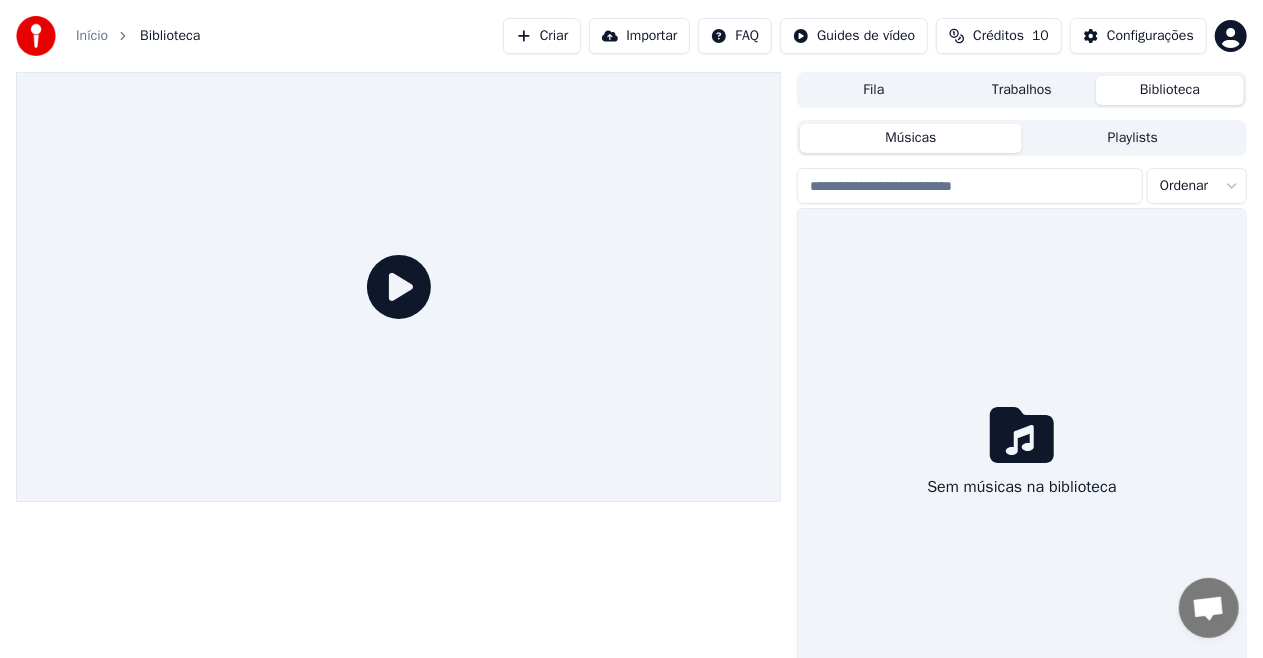 click 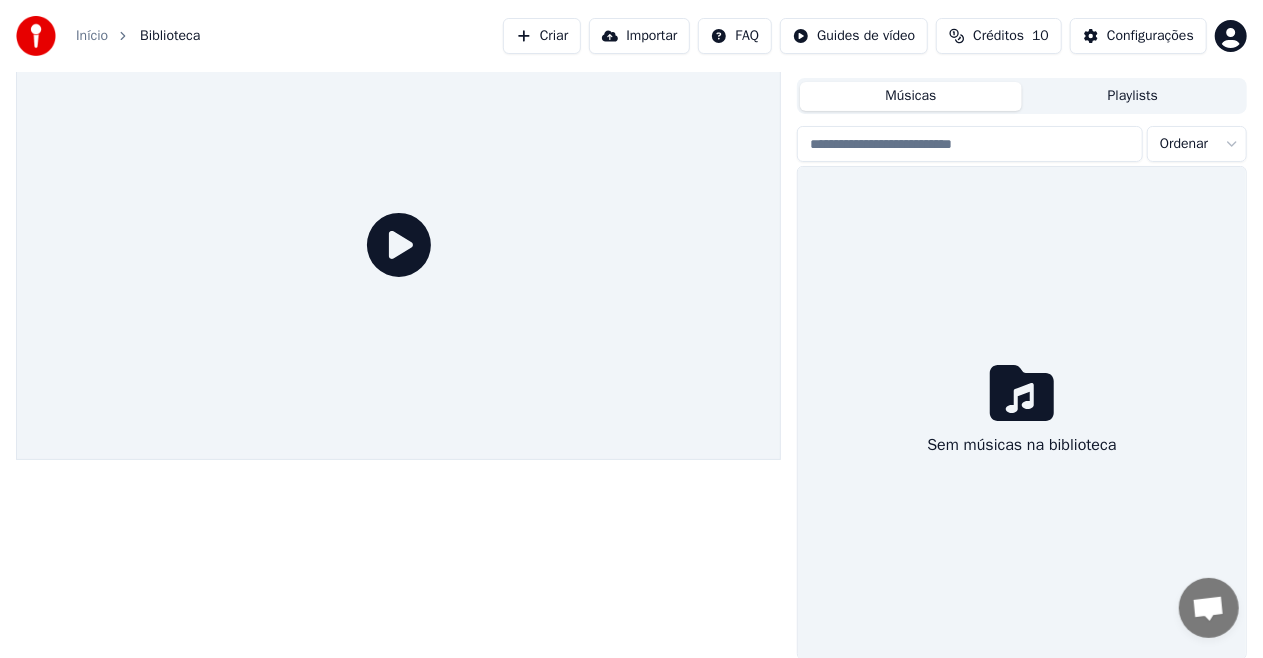 scroll, scrollTop: 43, scrollLeft: 0, axis: vertical 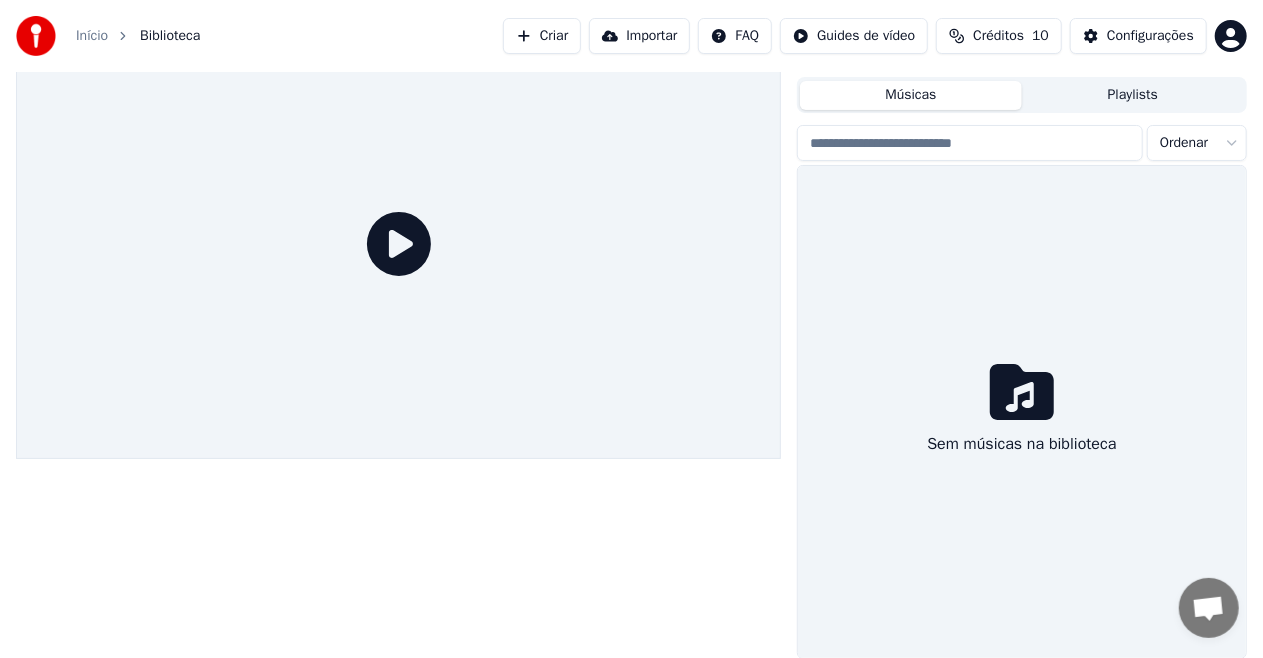 click on "Biblioteca" at bounding box center (170, 36) 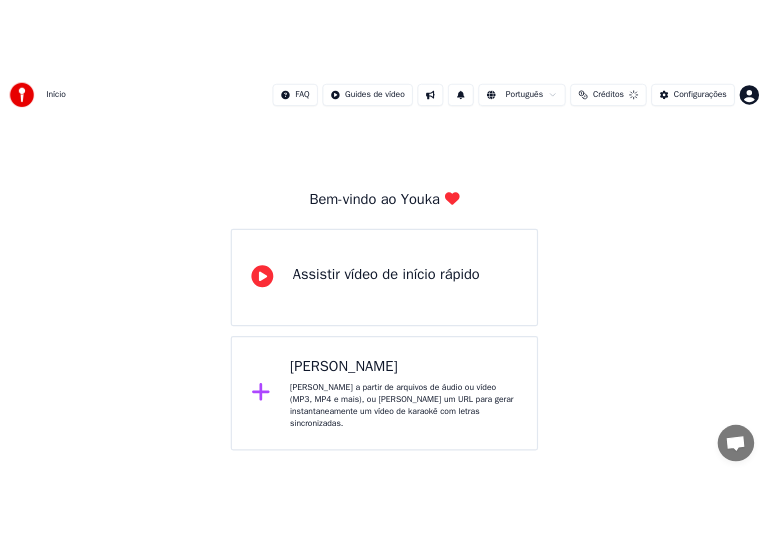 scroll, scrollTop: 0, scrollLeft: 0, axis: both 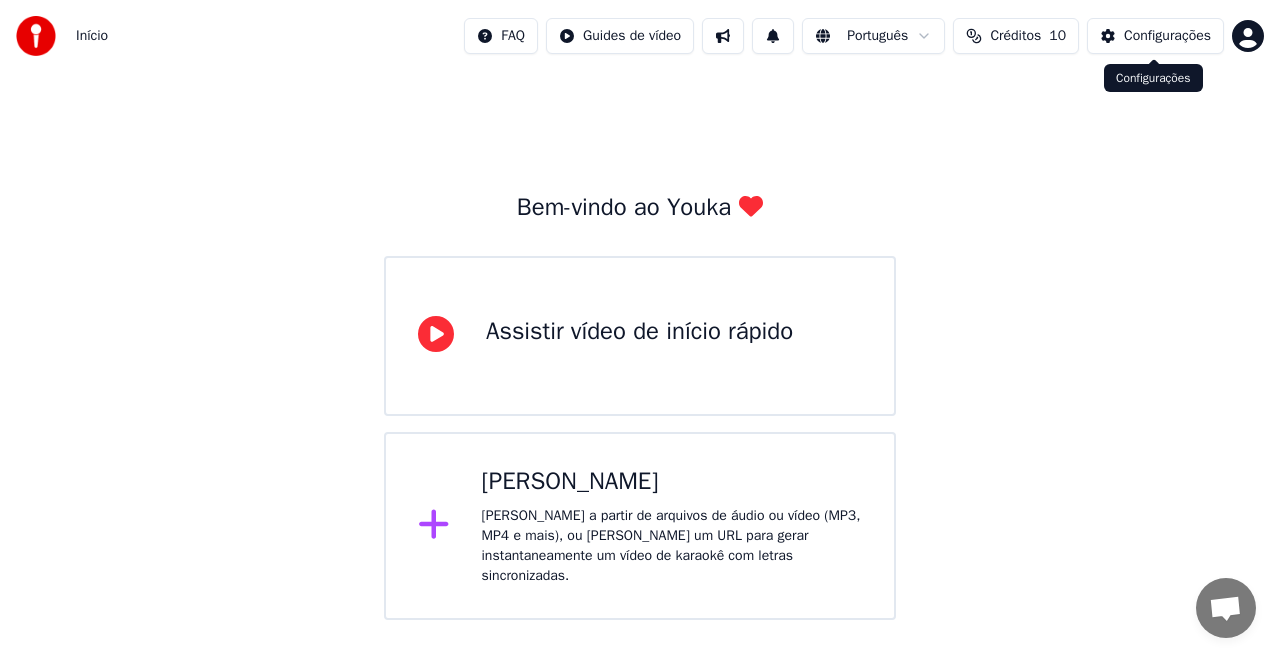 click on "Configurações" at bounding box center (1167, 36) 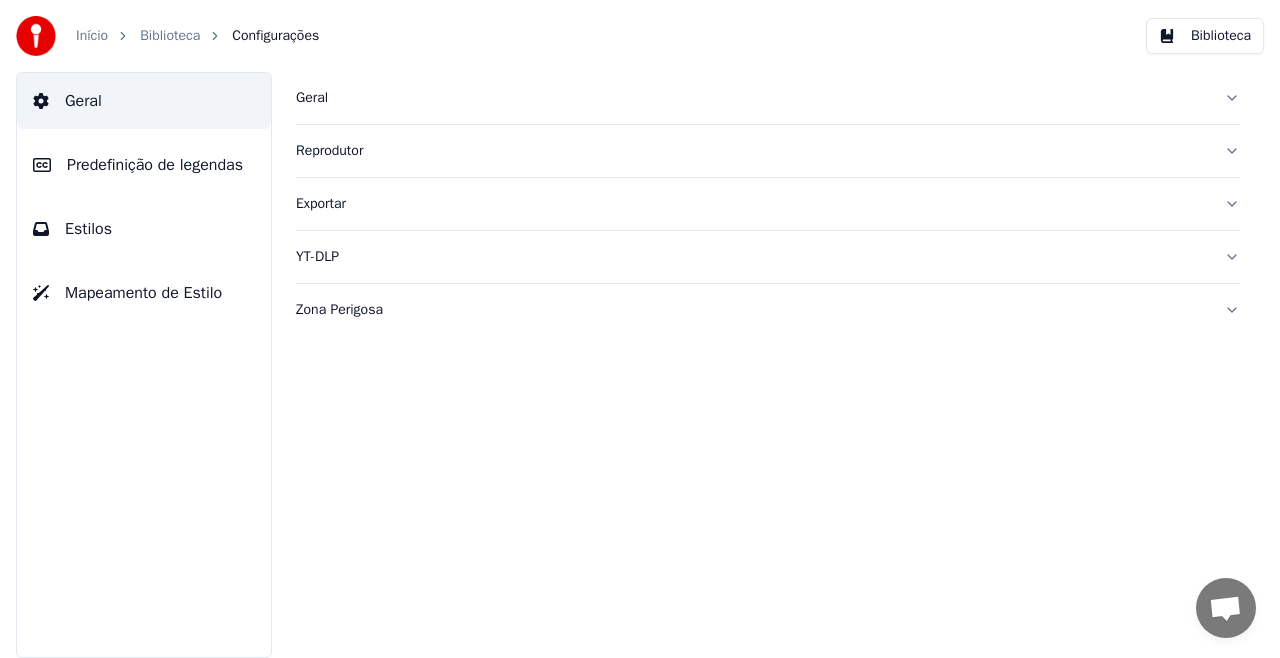 click on "Biblioteca" at bounding box center [1205, 36] 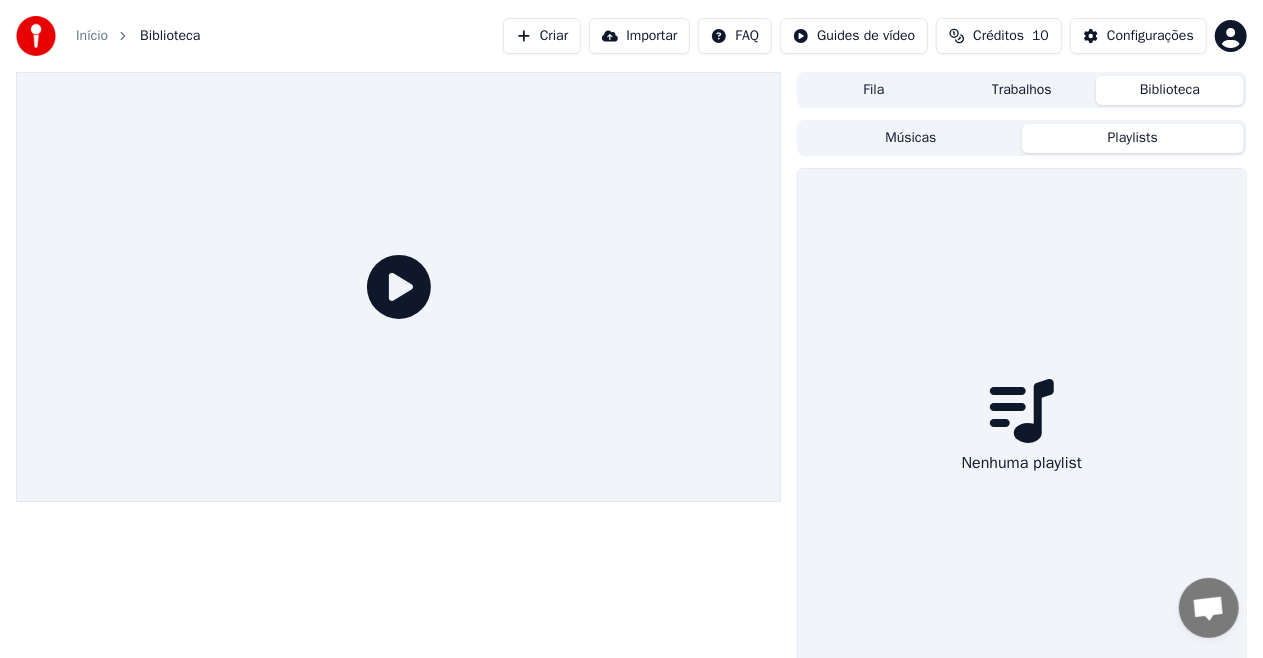 click on "Playlists" at bounding box center [1133, 138] 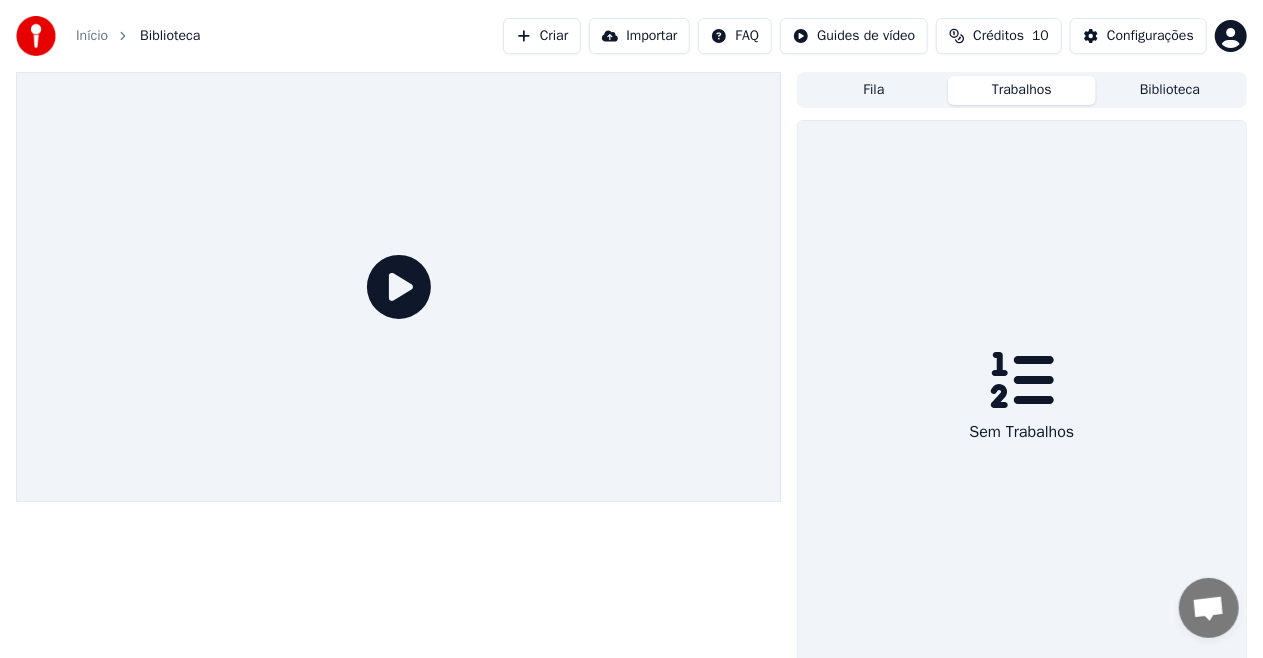 click on "Fila" at bounding box center [874, 90] 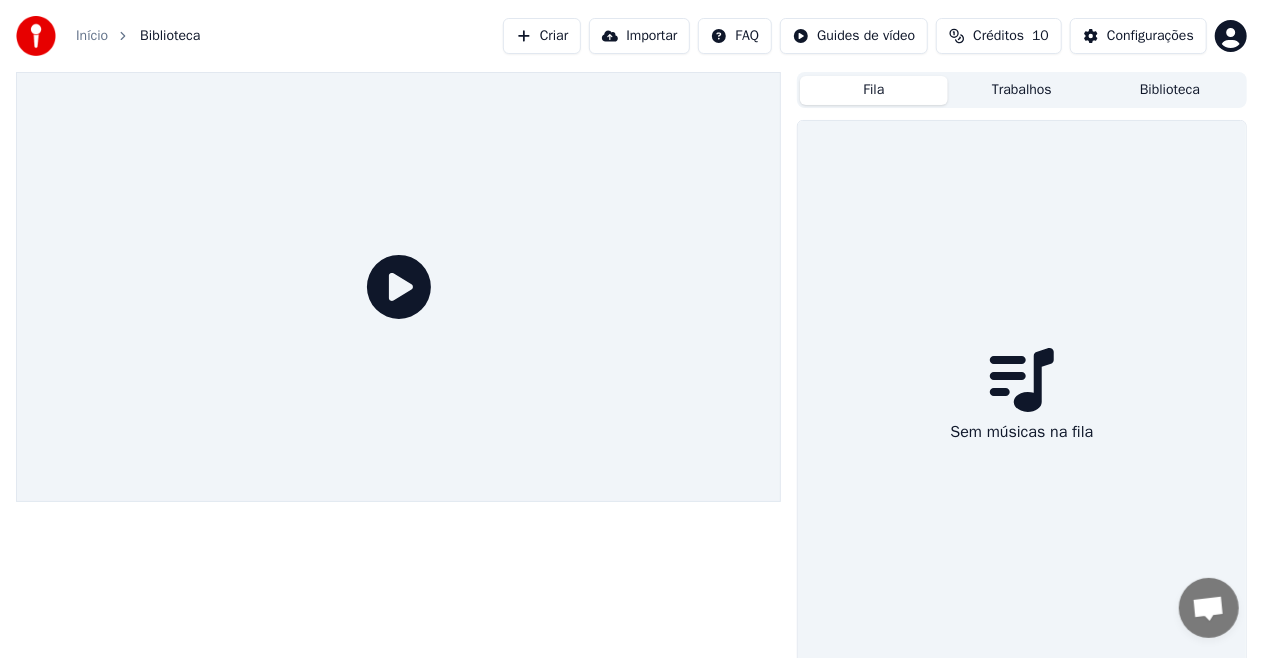 click on "Créditos" at bounding box center (998, 36) 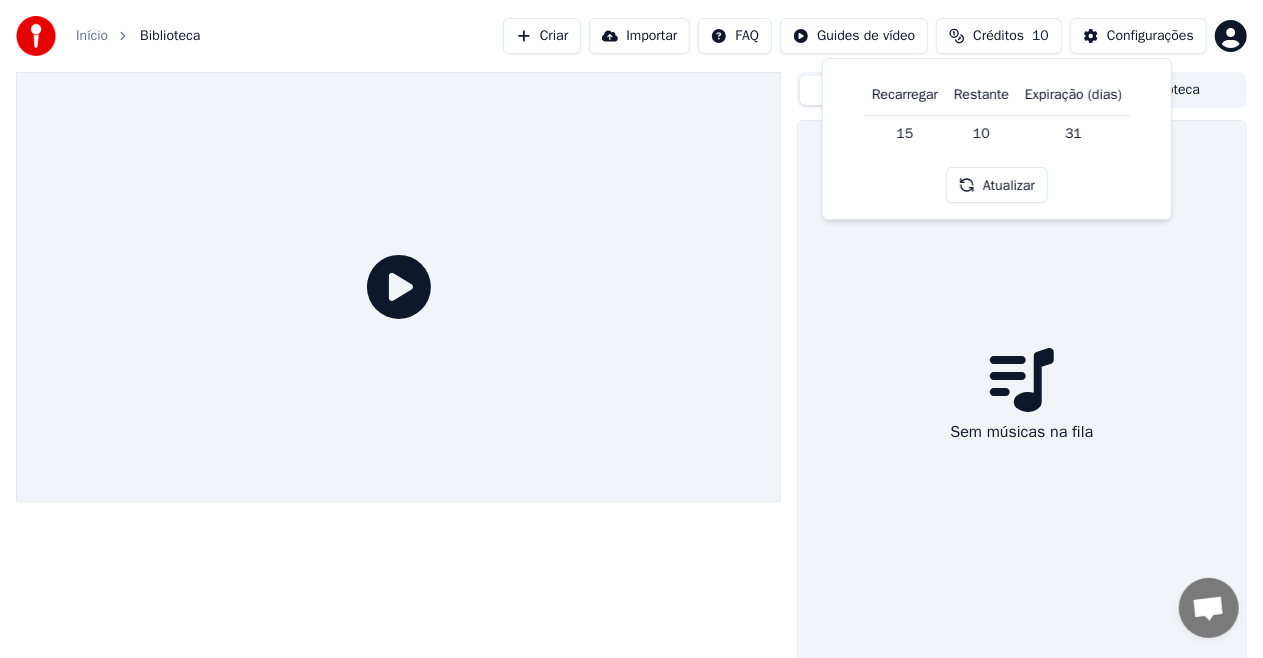 click on "Fila Trabalhos Biblioteca Sem músicas na fila" at bounding box center (631, 375) 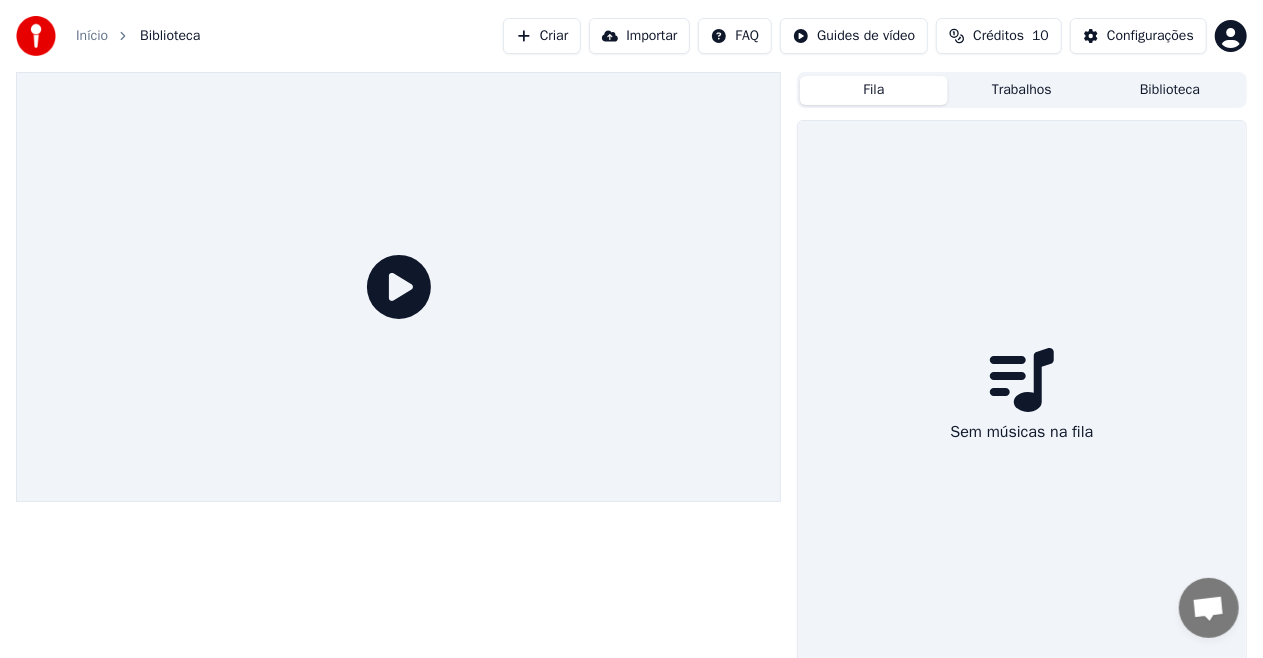 click 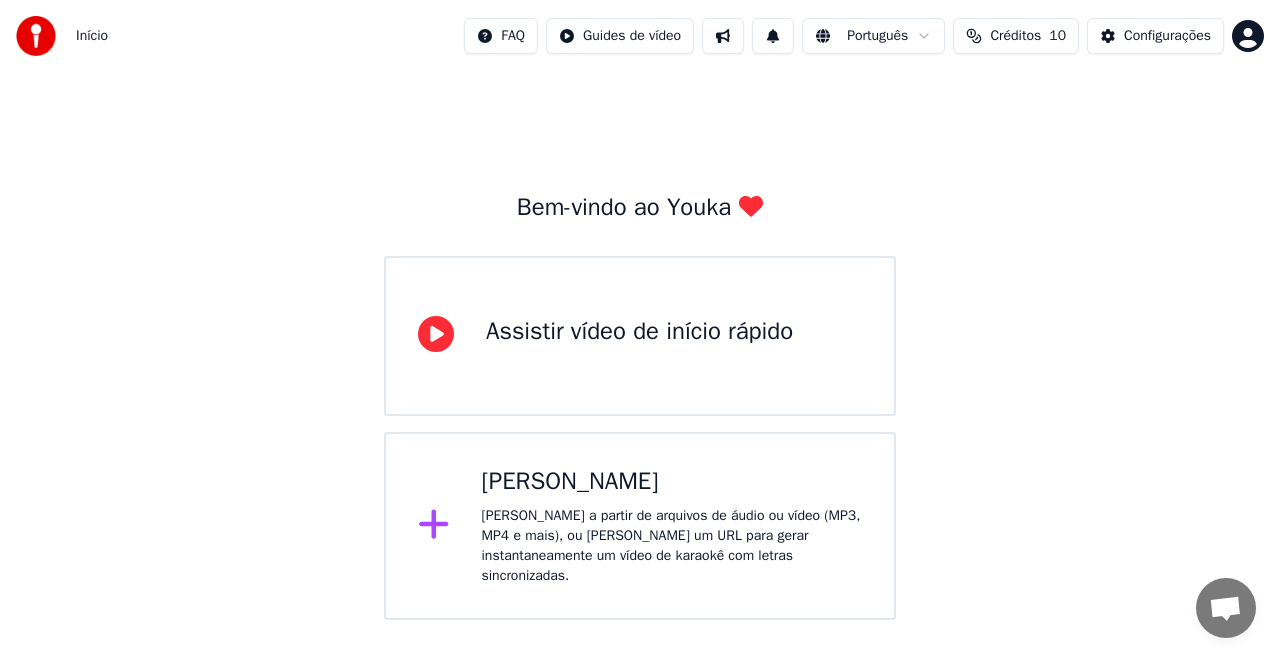 click on "[PERSON_NAME] a partir de arquivos de áudio ou vídeo (MP3, MP4 e mais), ou [PERSON_NAME] um URL para gerar instantaneamente um vídeo de karaokê com letras sincronizadas." at bounding box center [672, 546] 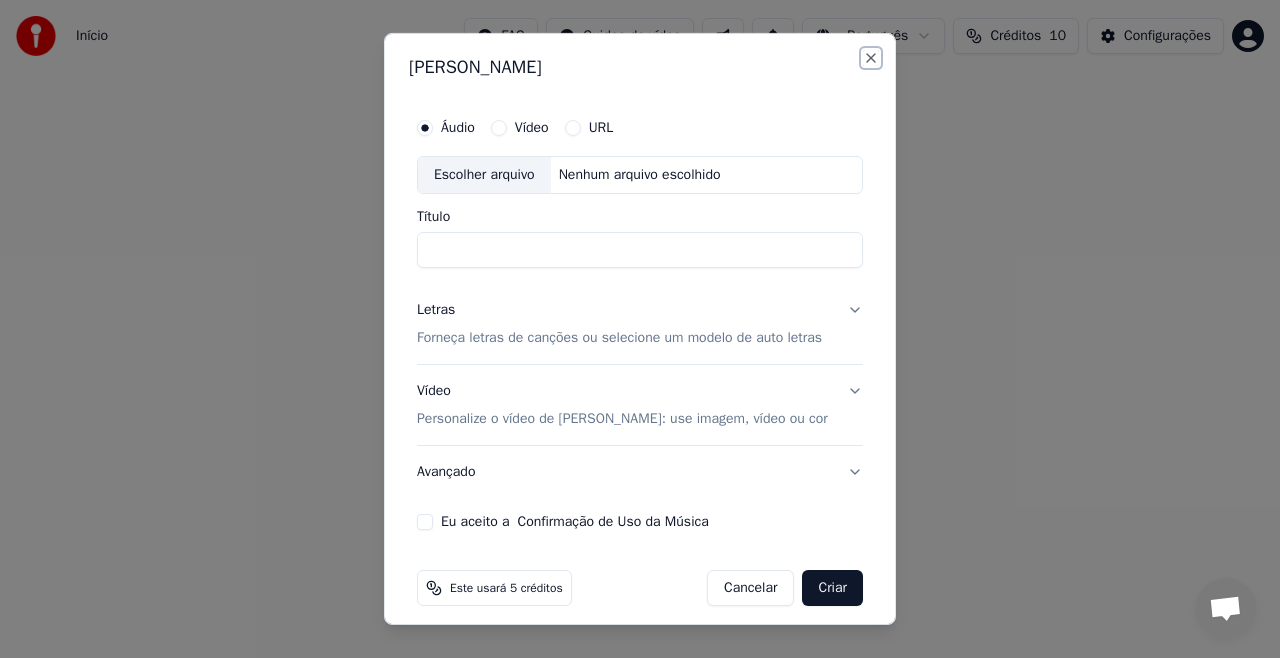 click on "Close" at bounding box center (871, 58) 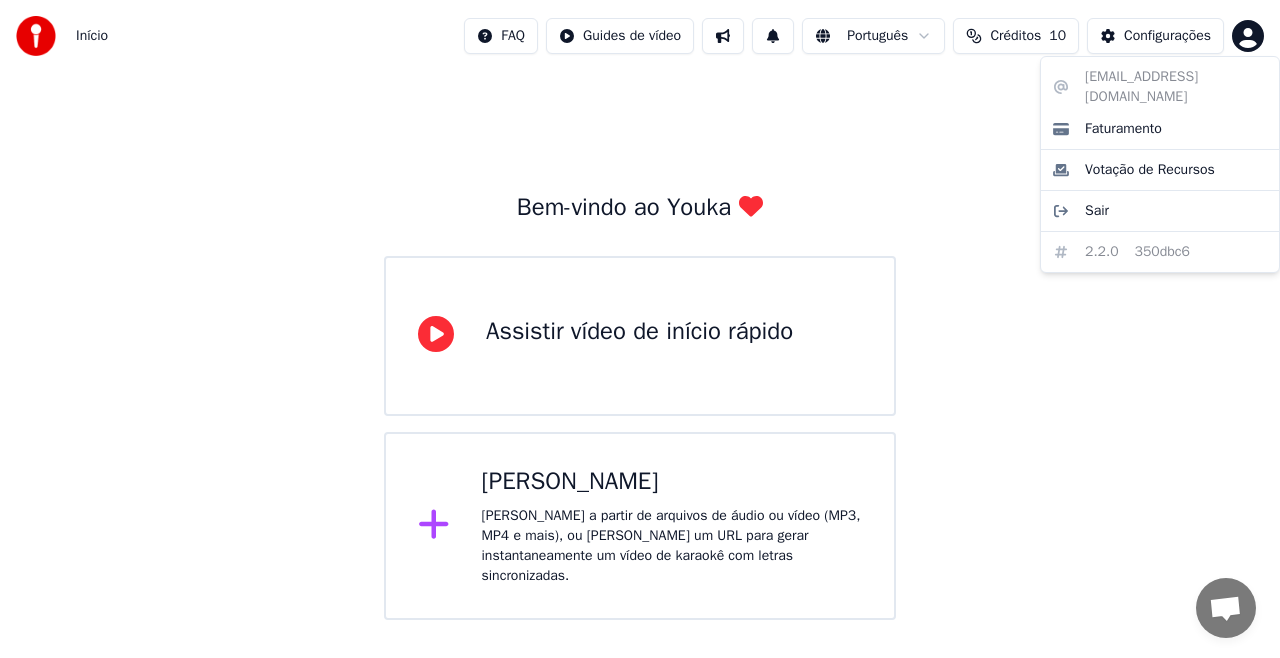 click on "Início FAQ Guides de vídeo Português Créditos 10 Configurações Bem-vindo ao Youka Assistir vídeo de início rápido Criar Karaokê Crie karaokê a partir de arquivos de áudio ou vídeo (MP3, MP4 e mais), ou [PERSON_NAME] um URL para gerar instantaneamente um vídeo de karaokê com letras sincronizadas.
[EMAIL_ADDRESS][DOMAIN_NAME] Faturamento Votação de Recursos Sair 2.2.0 350dbc6" at bounding box center [640, 310] 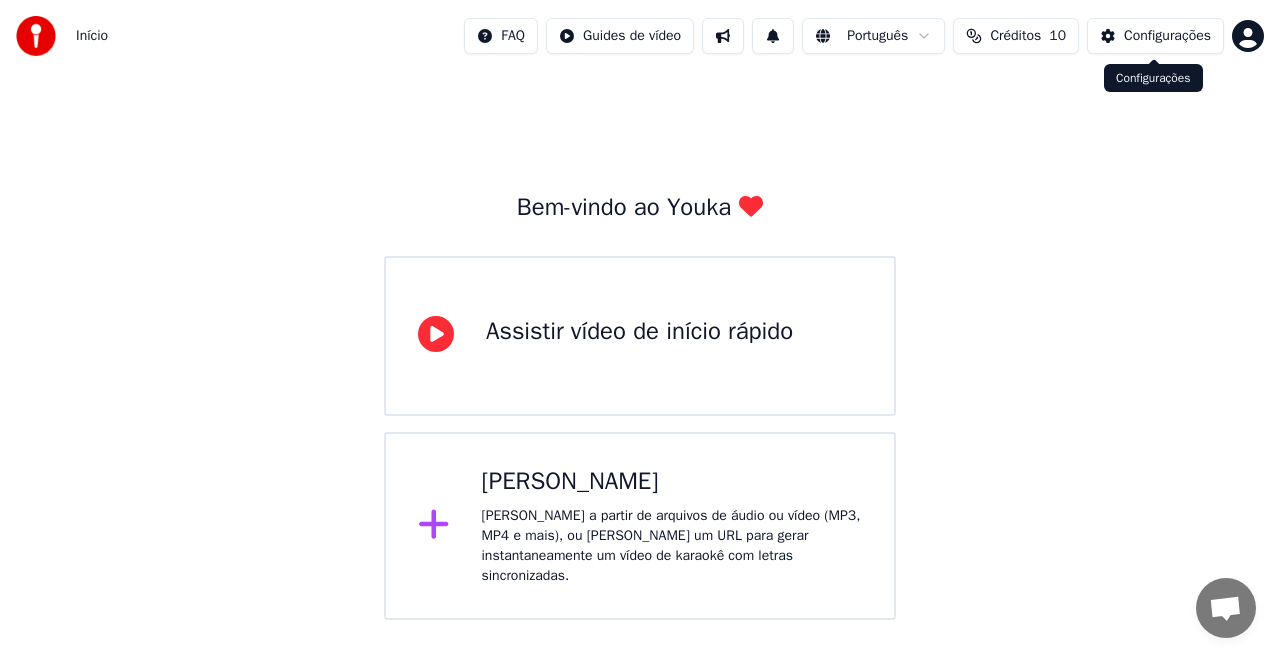 click on "Configurações" at bounding box center [1155, 36] 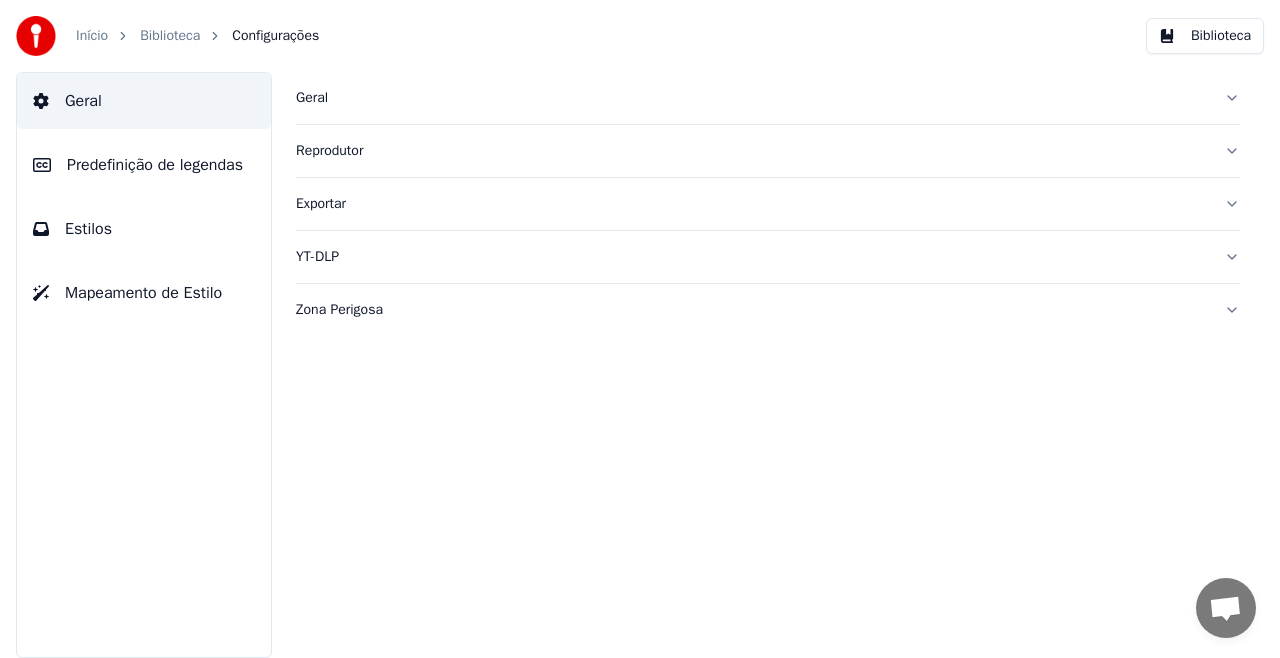 click on "Biblioteca" at bounding box center [1205, 36] 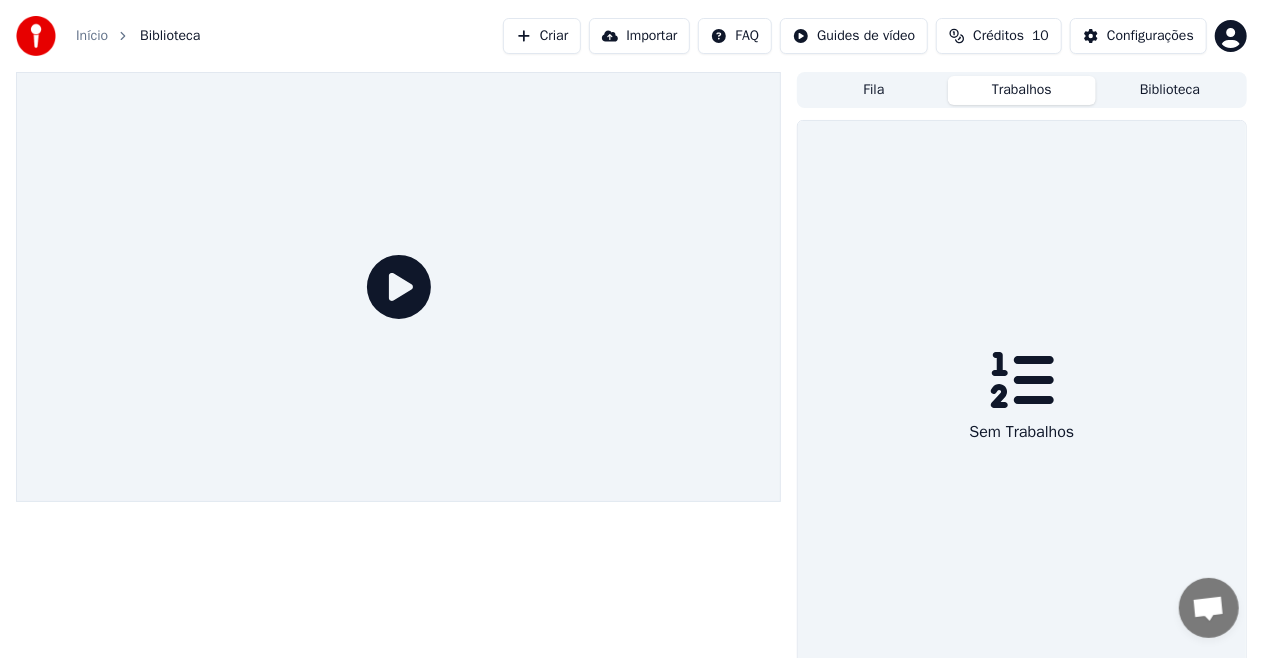 click on "Trabalhos" at bounding box center (1022, 90) 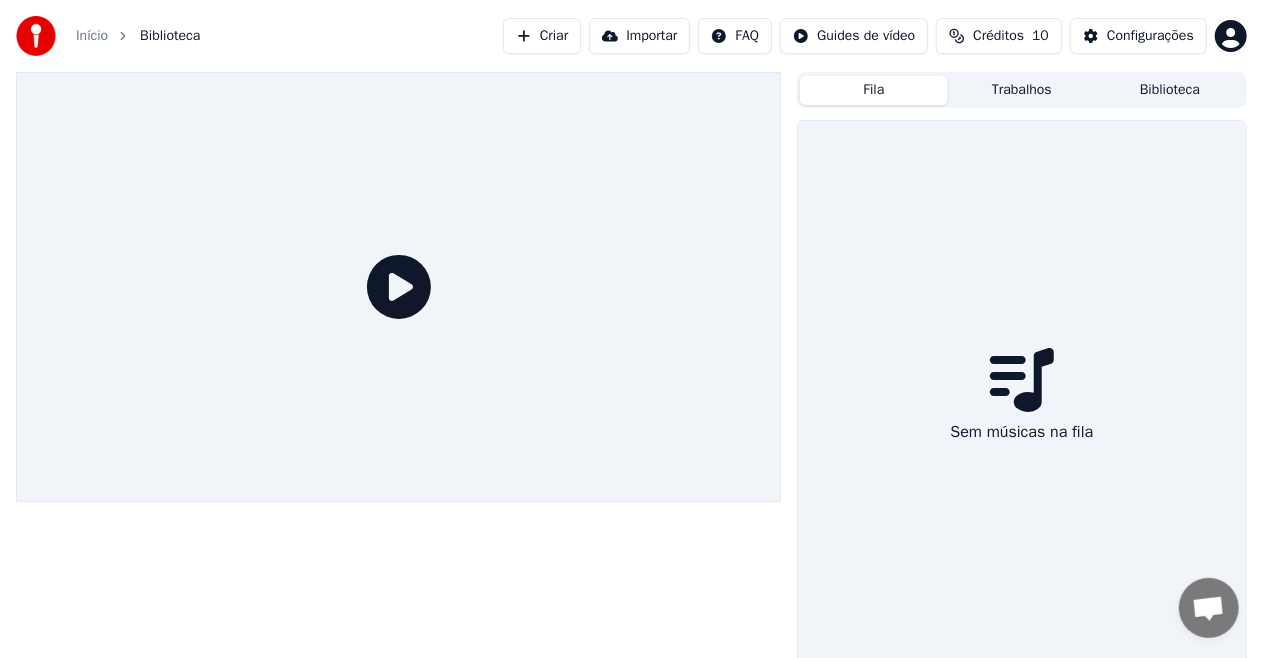 click on "Fila" at bounding box center (874, 90) 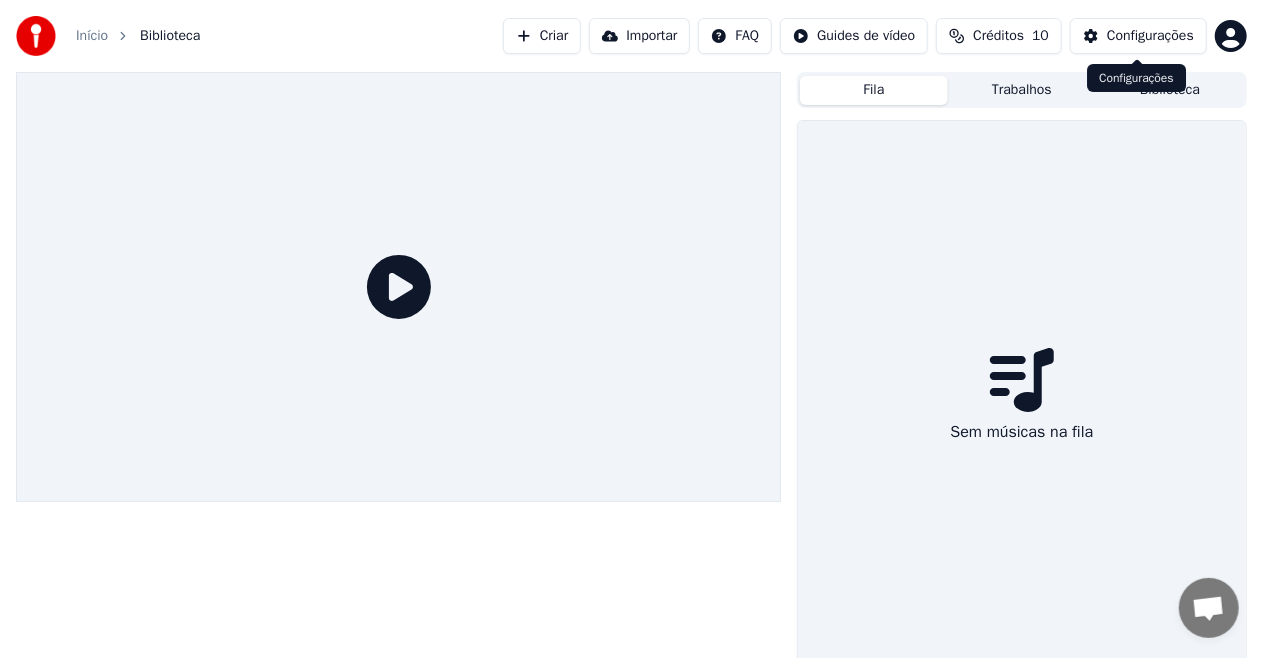 click on "Configurações" at bounding box center (1150, 36) 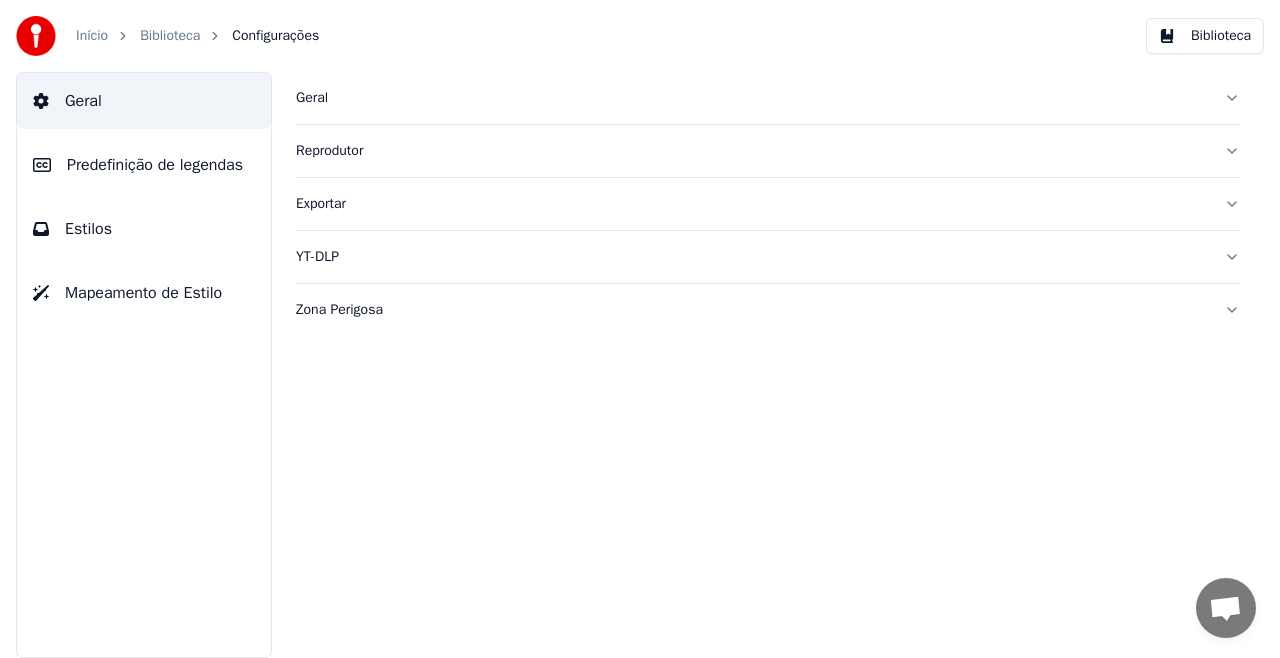 click on "Biblioteca" at bounding box center (1205, 36) 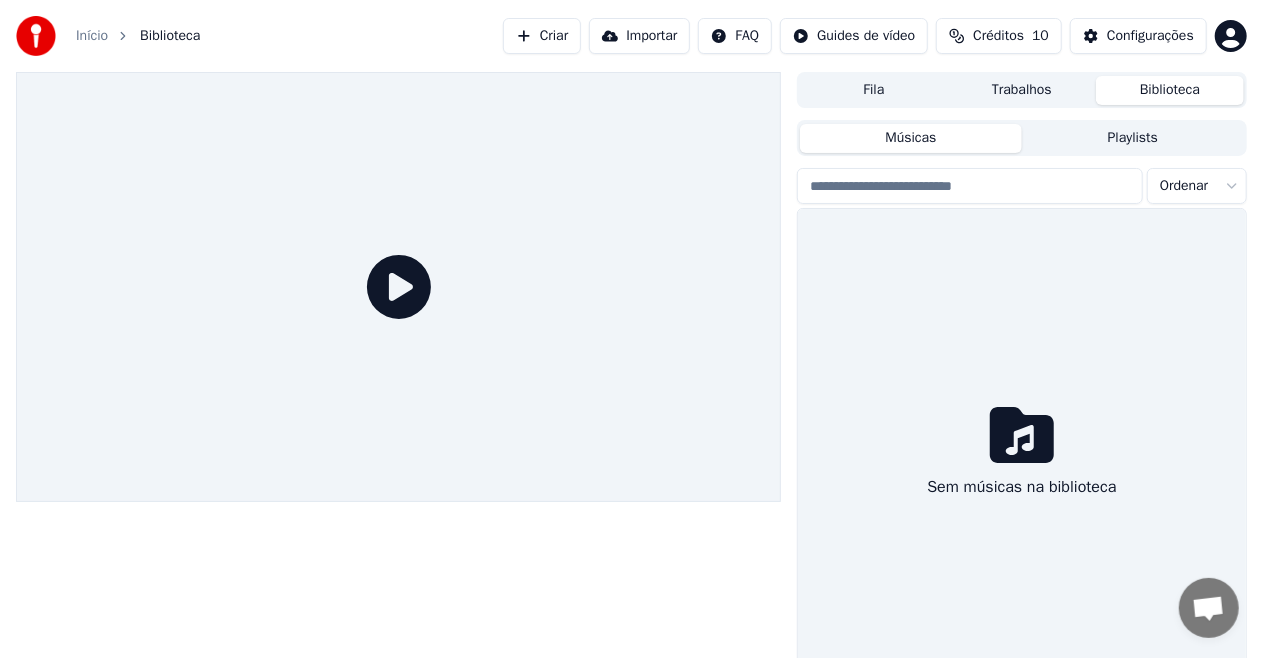 click on "Importar" at bounding box center (639, 36) 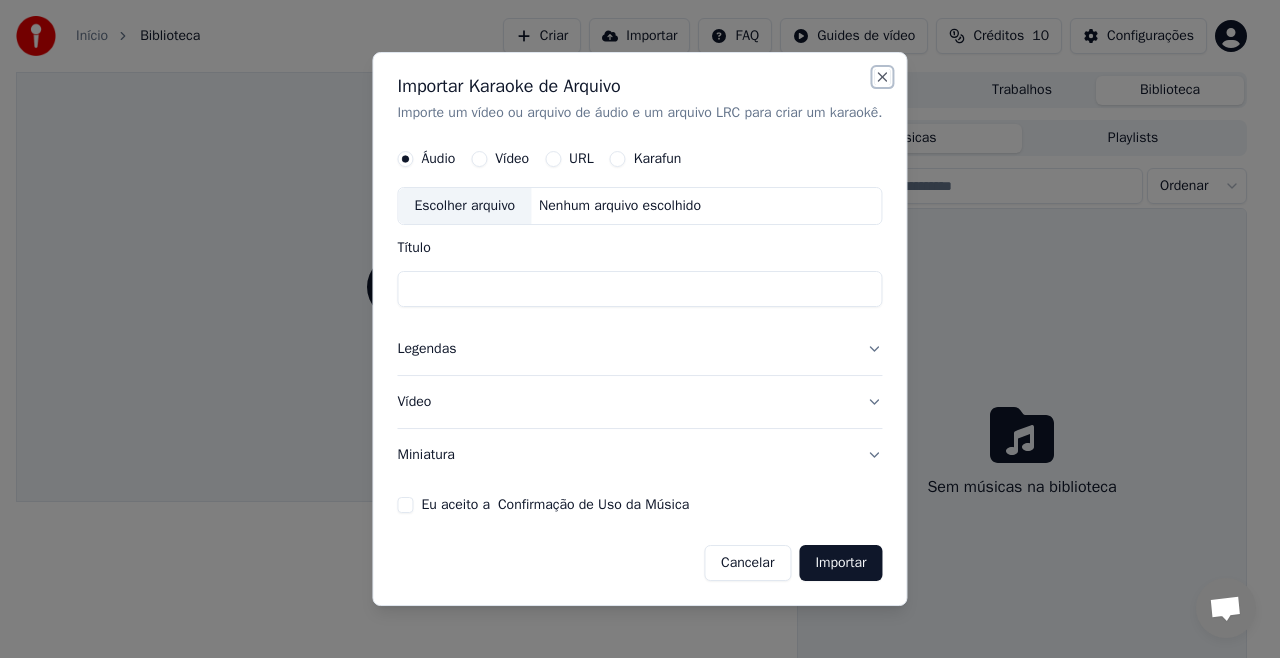 click on "Close" at bounding box center [883, 77] 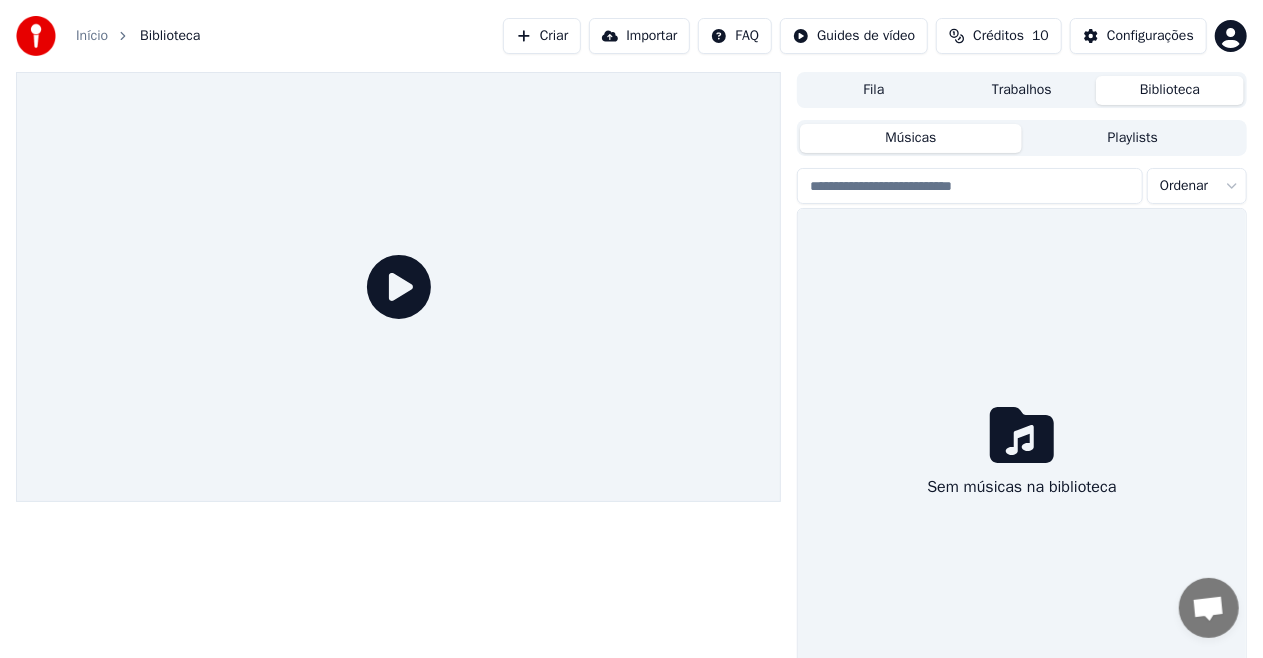 click on "Início" at bounding box center [92, 36] 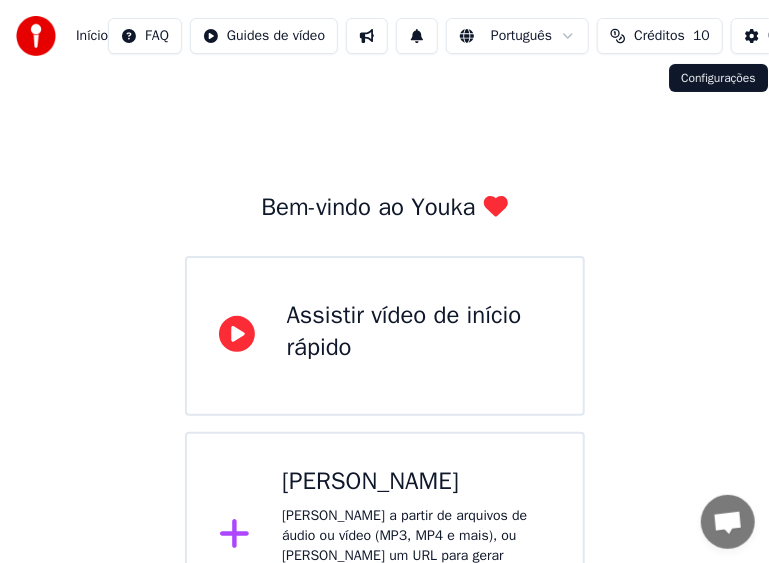 click on "Configurações" at bounding box center [799, 36] 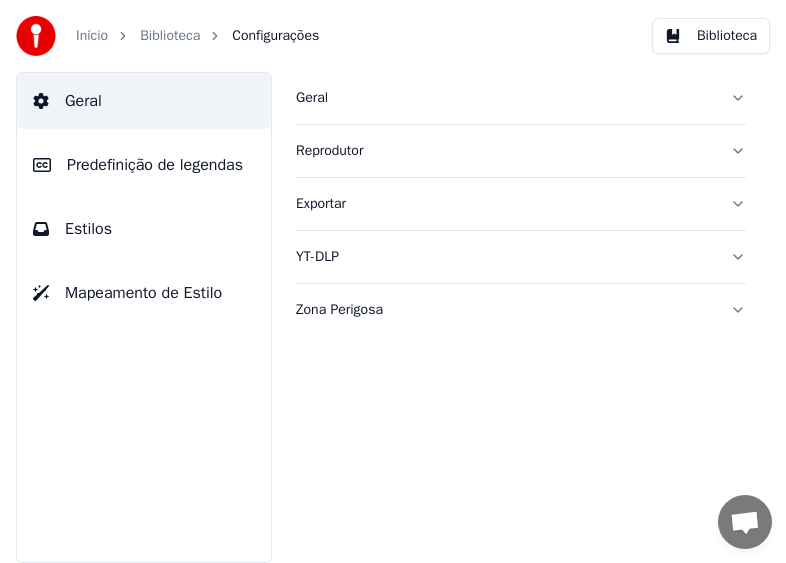 click on "Biblioteca" at bounding box center [711, 36] 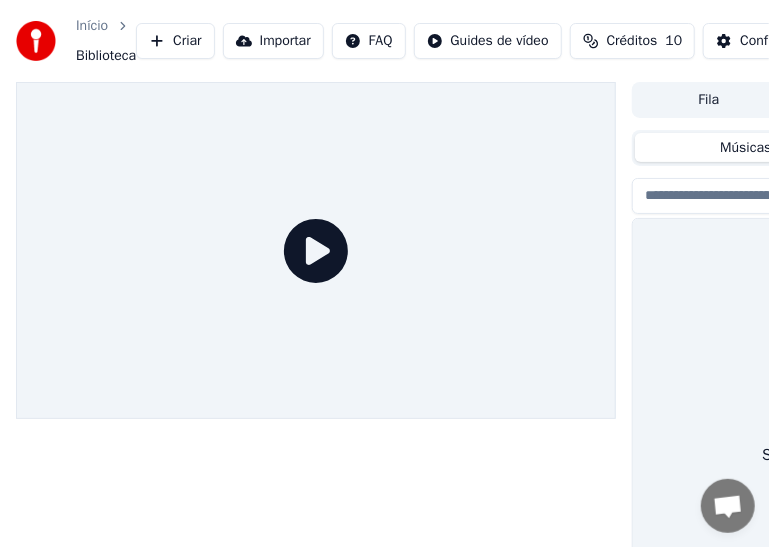 click 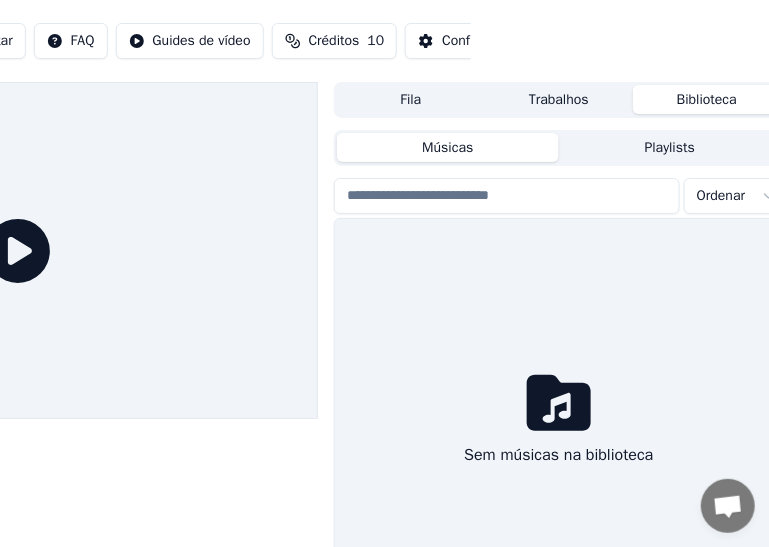 scroll, scrollTop: 0, scrollLeft: 312, axis: horizontal 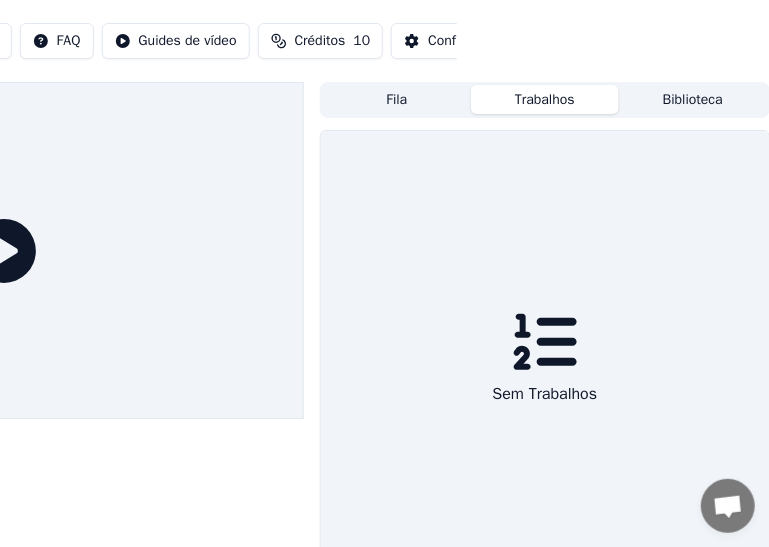 click on "Trabalhos" at bounding box center (545, 99) 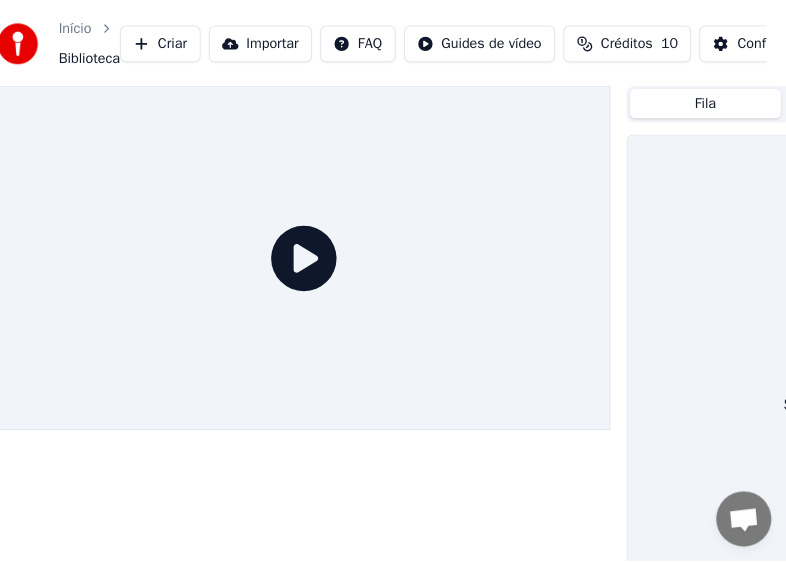 scroll, scrollTop: 0, scrollLeft: 0, axis: both 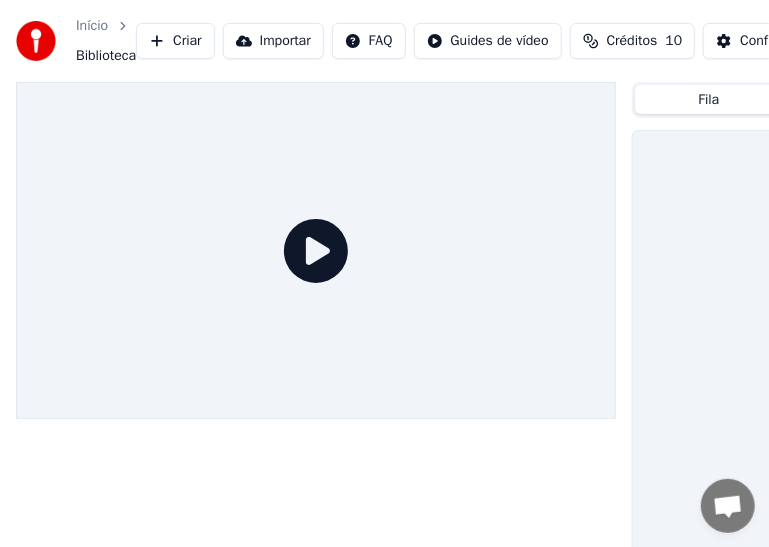 click on "Início" at bounding box center (92, 26) 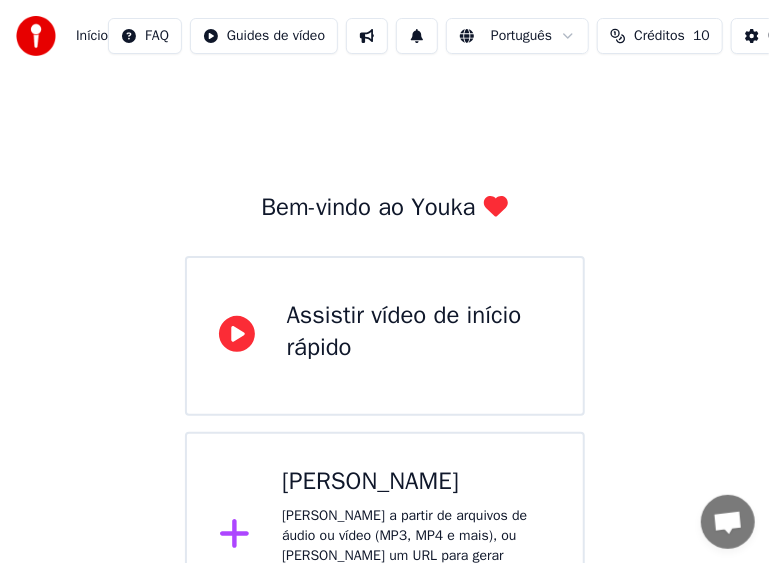 click on "[PERSON_NAME]" at bounding box center [416, 482] 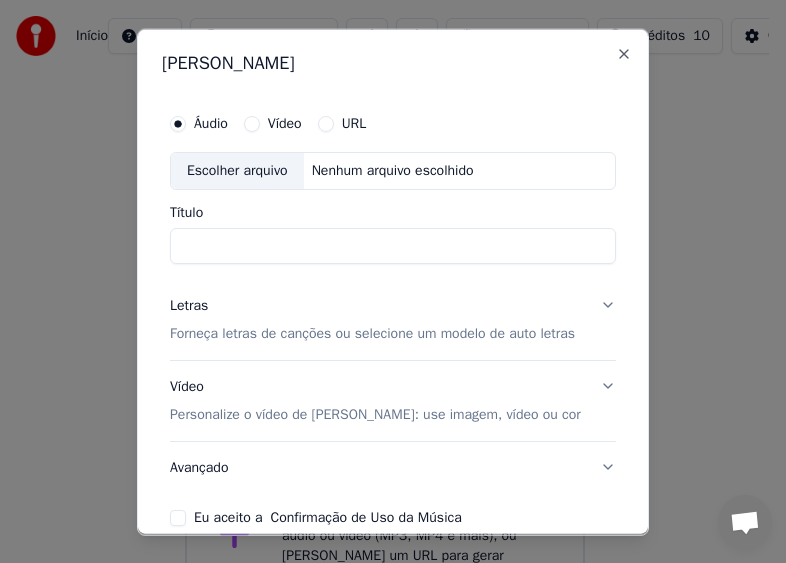 click on "Escolher arquivo" at bounding box center (237, 170) 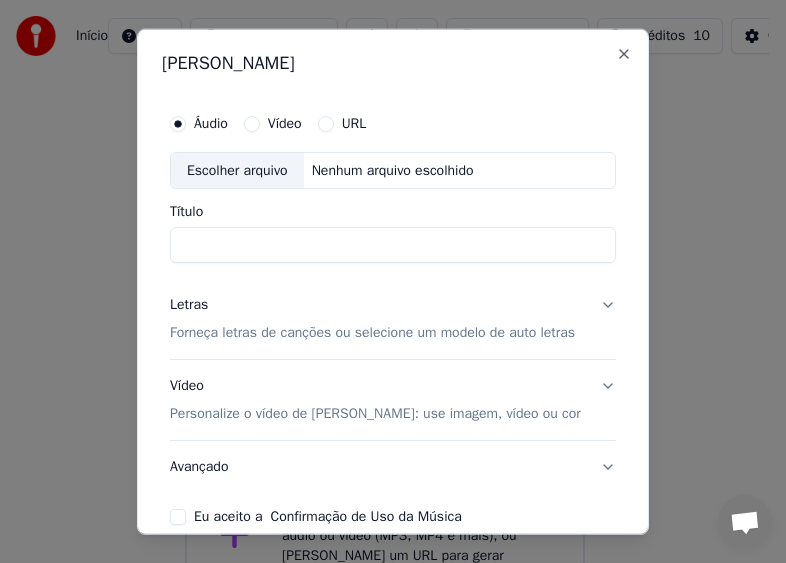 click on "Escolher arquivo" at bounding box center [237, 170] 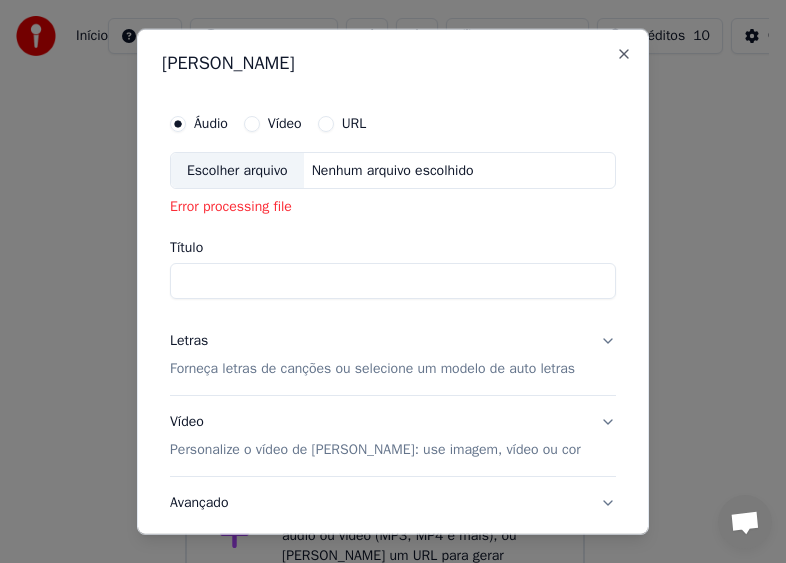 click on "Escolher arquivo" at bounding box center (237, 170) 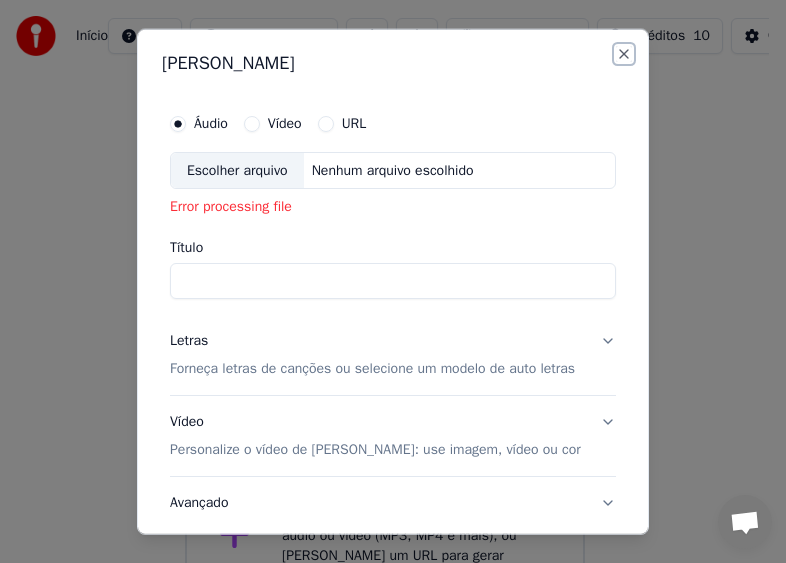 click on "Close" at bounding box center [624, 53] 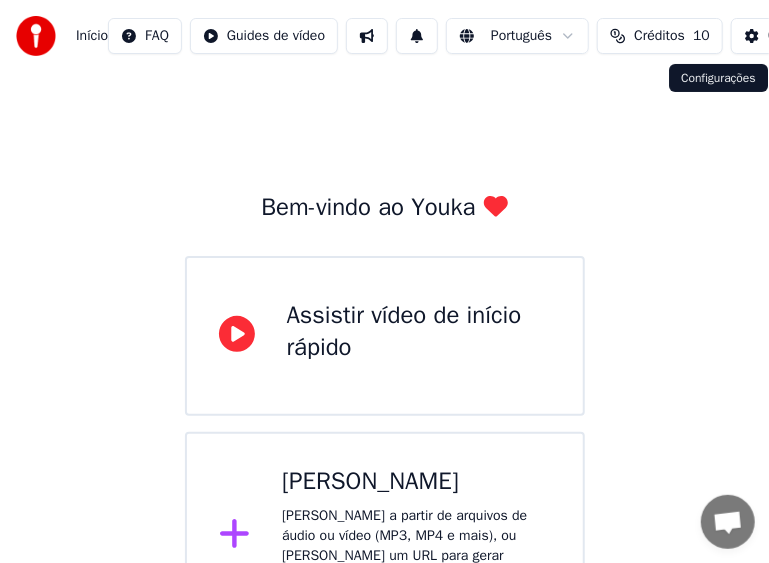 click on "Configurações" at bounding box center (799, 36) 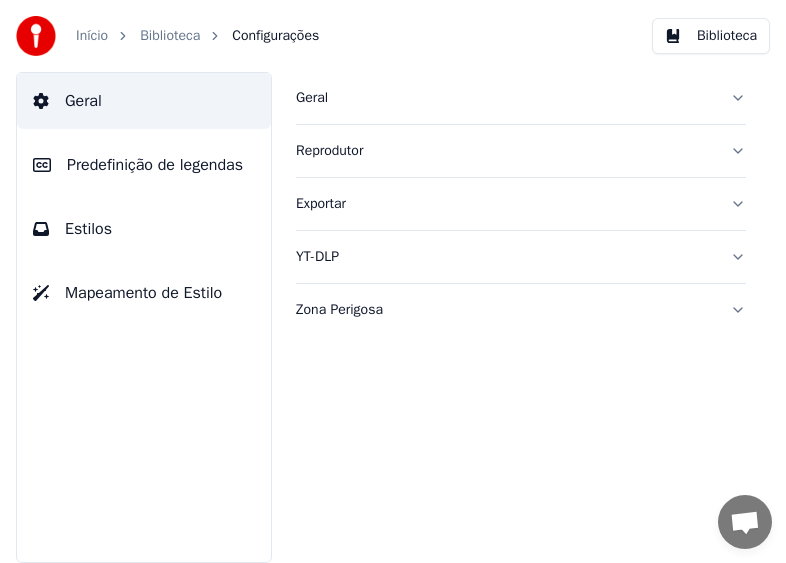 click on "Biblioteca" at bounding box center [711, 36] 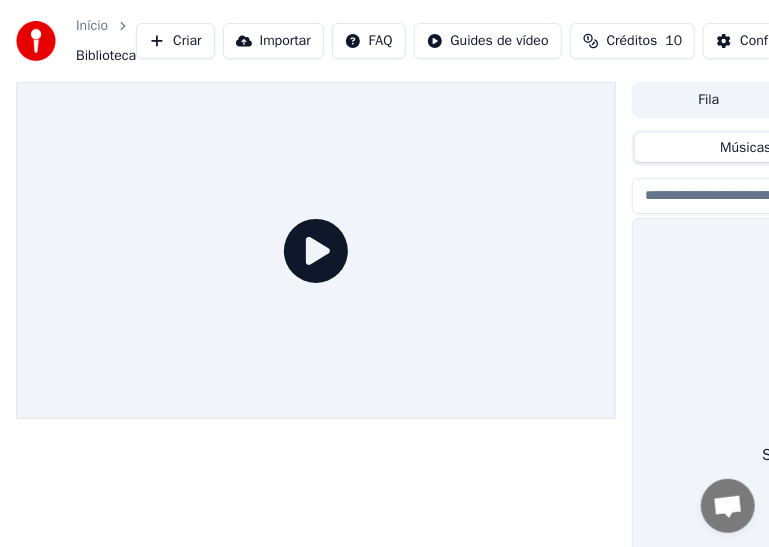 click on "Criar" at bounding box center [175, 41] 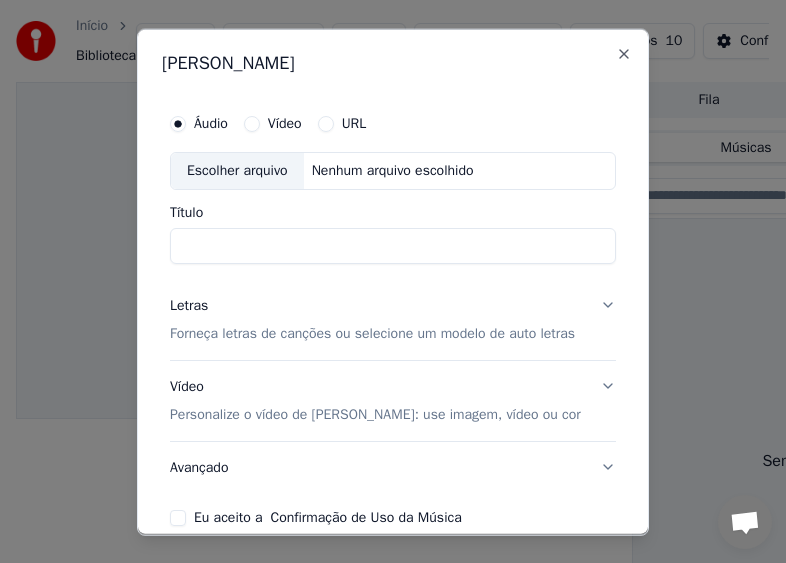 click on "Escolher arquivo" at bounding box center (237, 170) 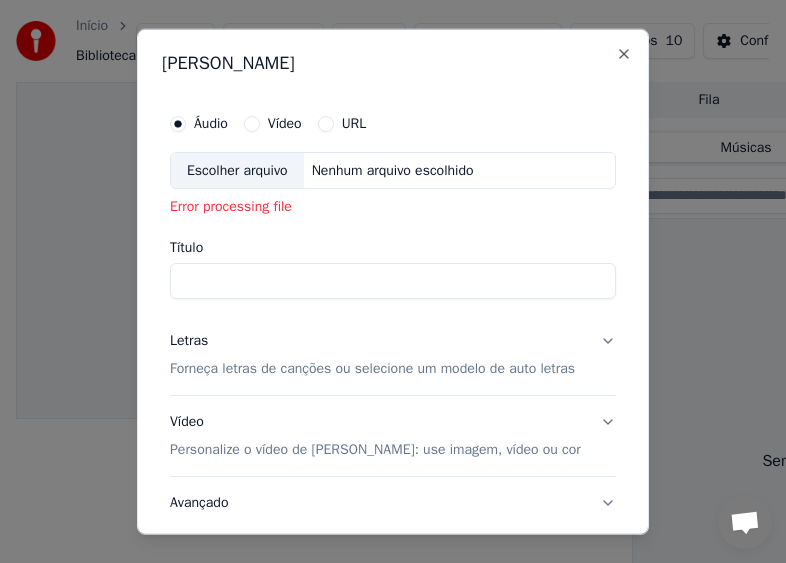 click on "Nenhum arquivo escolhido" at bounding box center (393, 170) 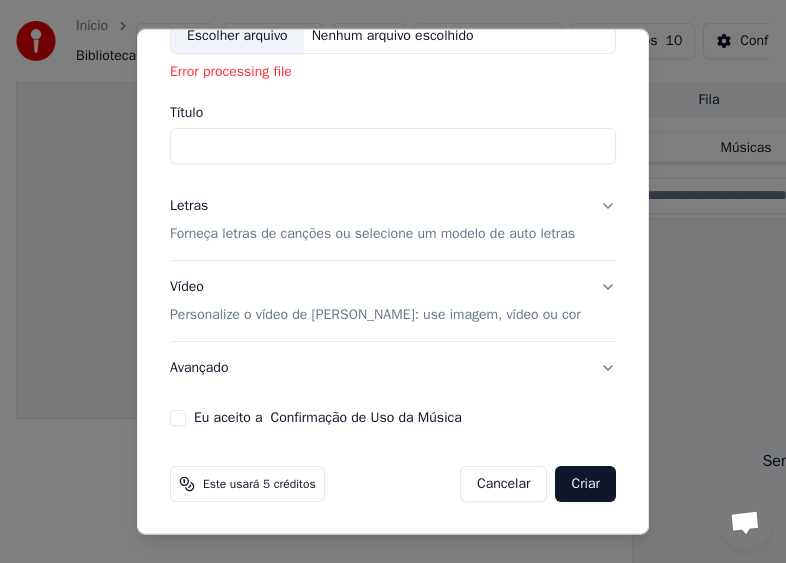 scroll, scrollTop: 152, scrollLeft: 0, axis: vertical 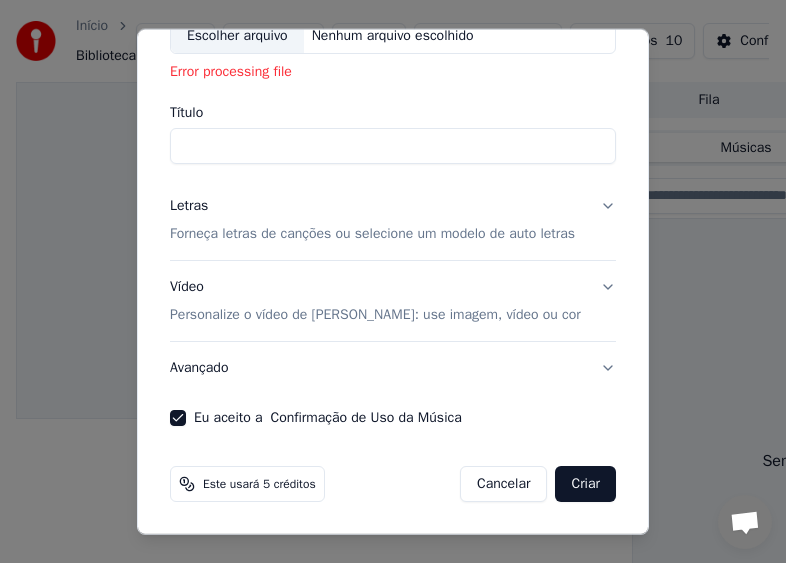 click on "Vídeo Personalize o vídeo de karaokê: use imagem, vídeo ou cor" at bounding box center (393, 301) 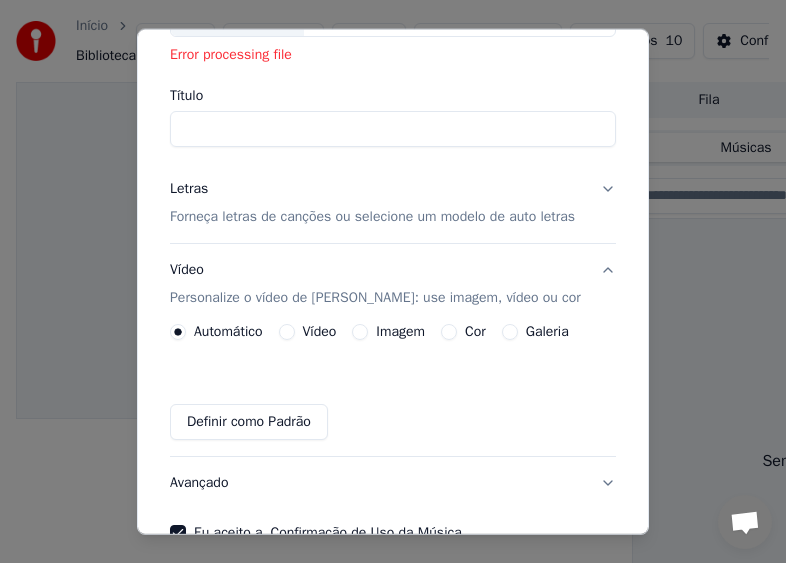 click on "Vídeo Personalize o vídeo de karaokê: use imagem, vídeo ou cor" at bounding box center (393, 284) 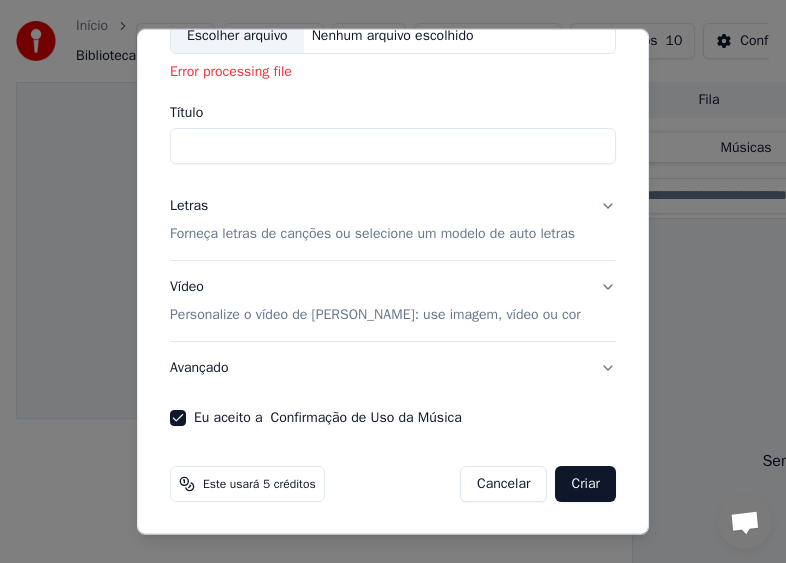 click on "Vídeo Personalize o vídeo de karaokê: use imagem, vídeo ou cor" at bounding box center (393, 301) 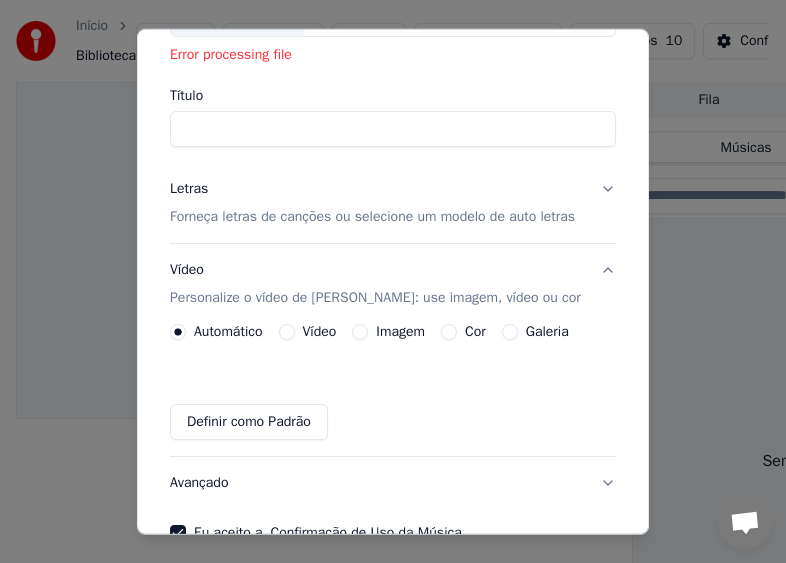 click on "Vídeo" at bounding box center (287, 332) 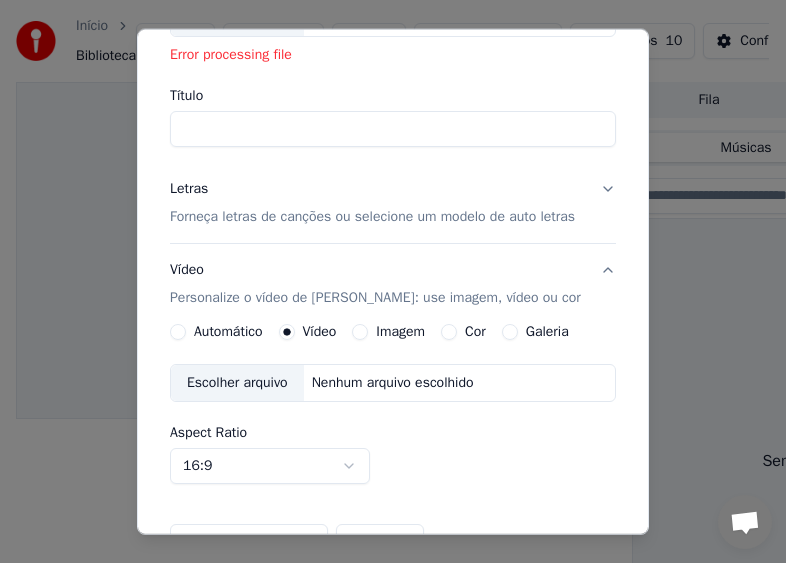 scroll, scrollTop: 252, scrollLeft: 0, axis: vertical 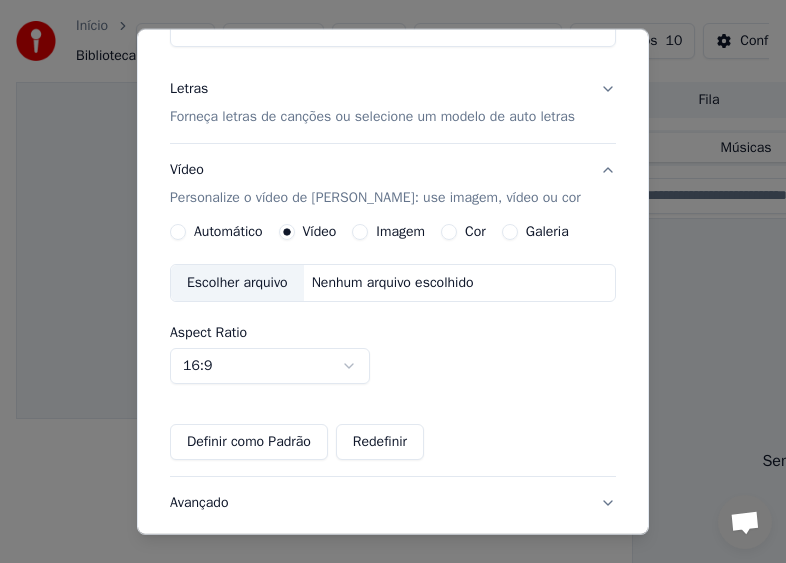 click on "Galeria" at bounding box center (510, 232) 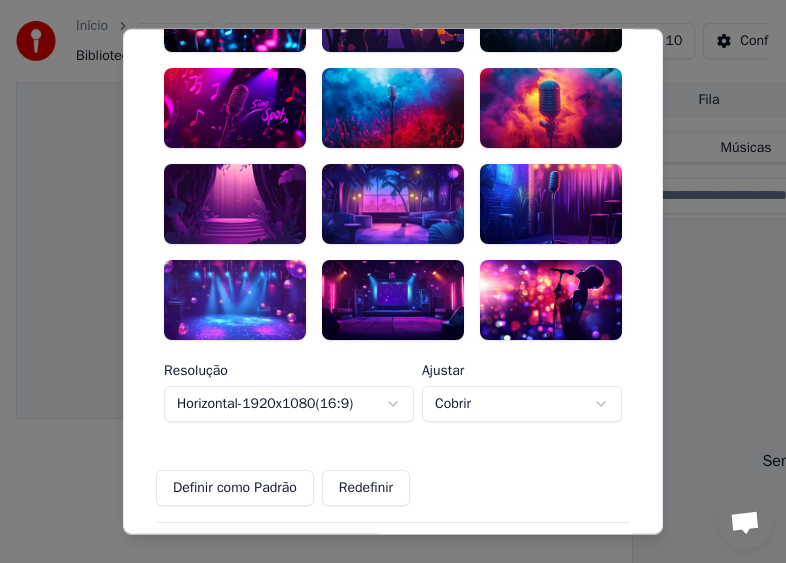 scroll, scrollTop: 452, scrollLeft: 0, axis: vertical 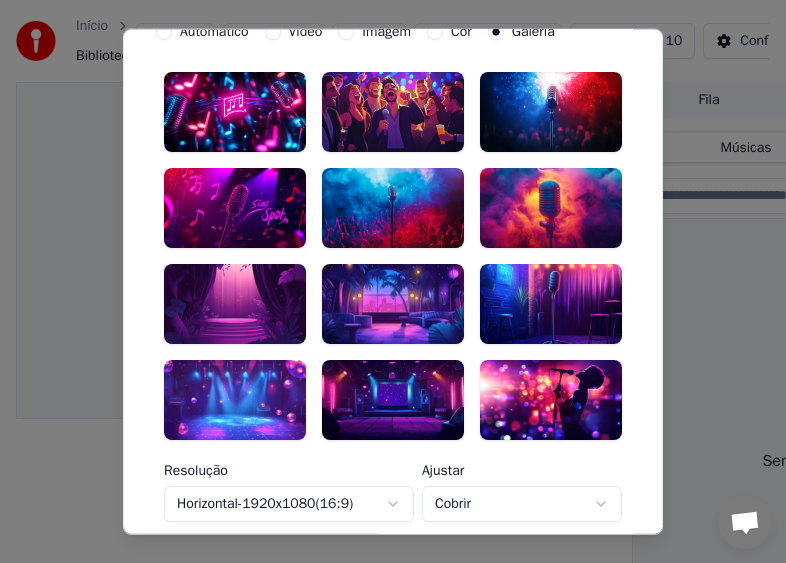 click at bounding box center (393, 112) 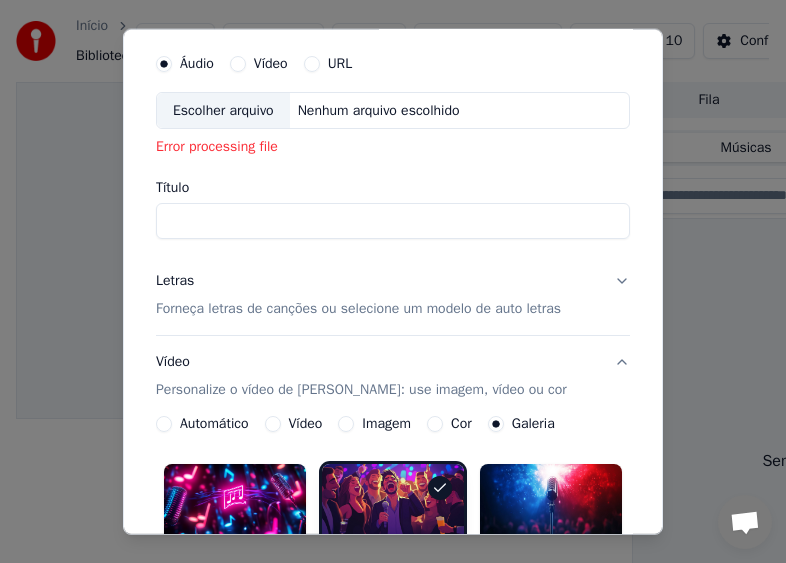 scroll, scrollTop: 52, scrollLeft: 0, axis: vertical 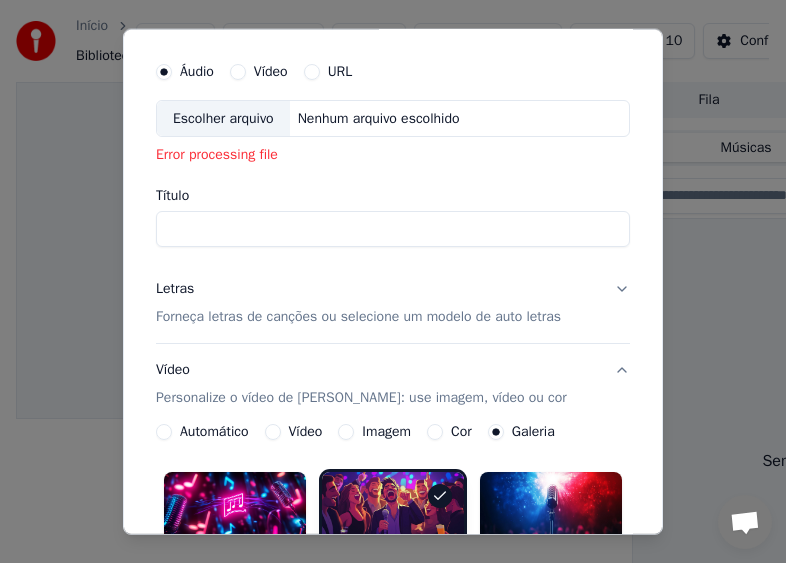 click on "Escolher arquivo" at bounding box center [223, 118] 